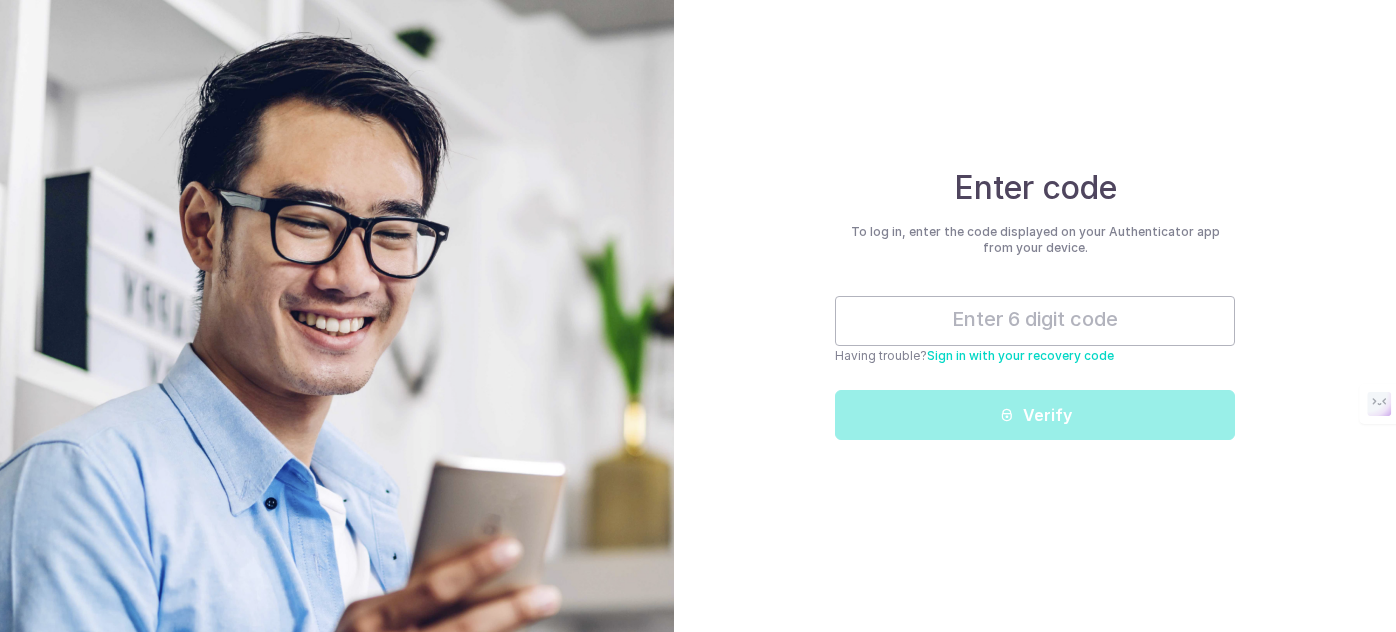 scroll, scrollTop: 0, scrollLeft: 0, axis: both 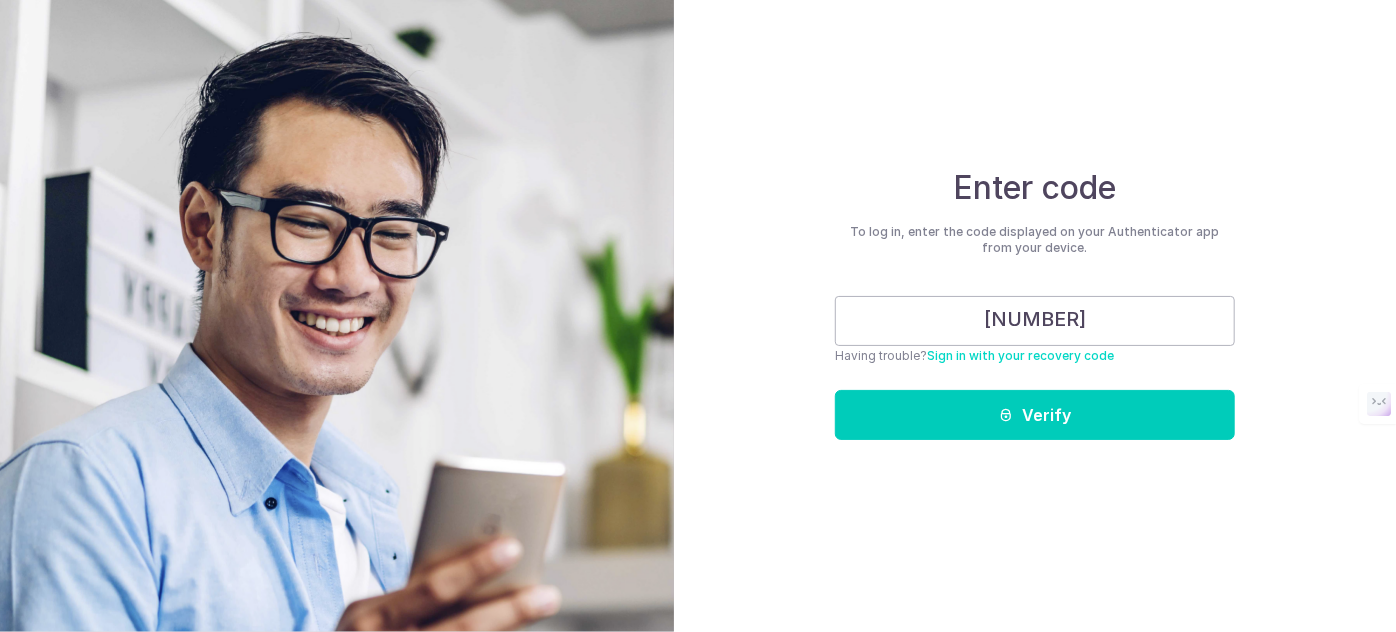 type on "[NUMBER]" 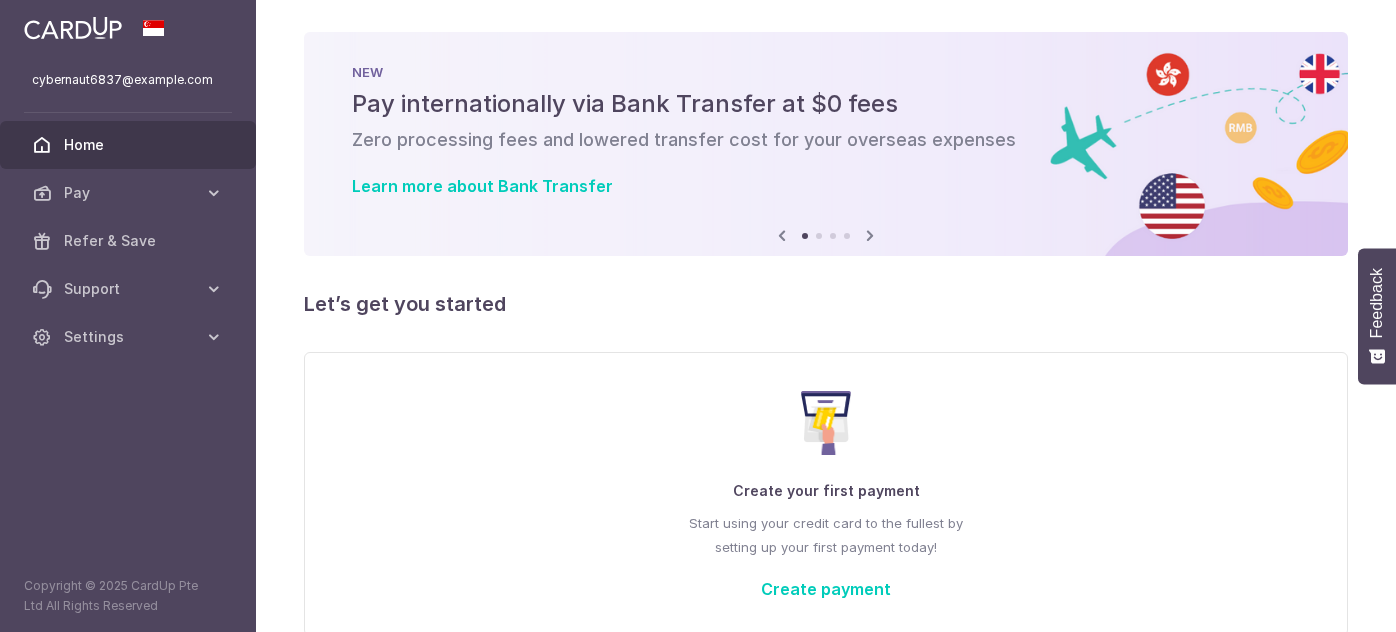 scroll, scrollTop: 0, scrollLeft: 0, axis: both 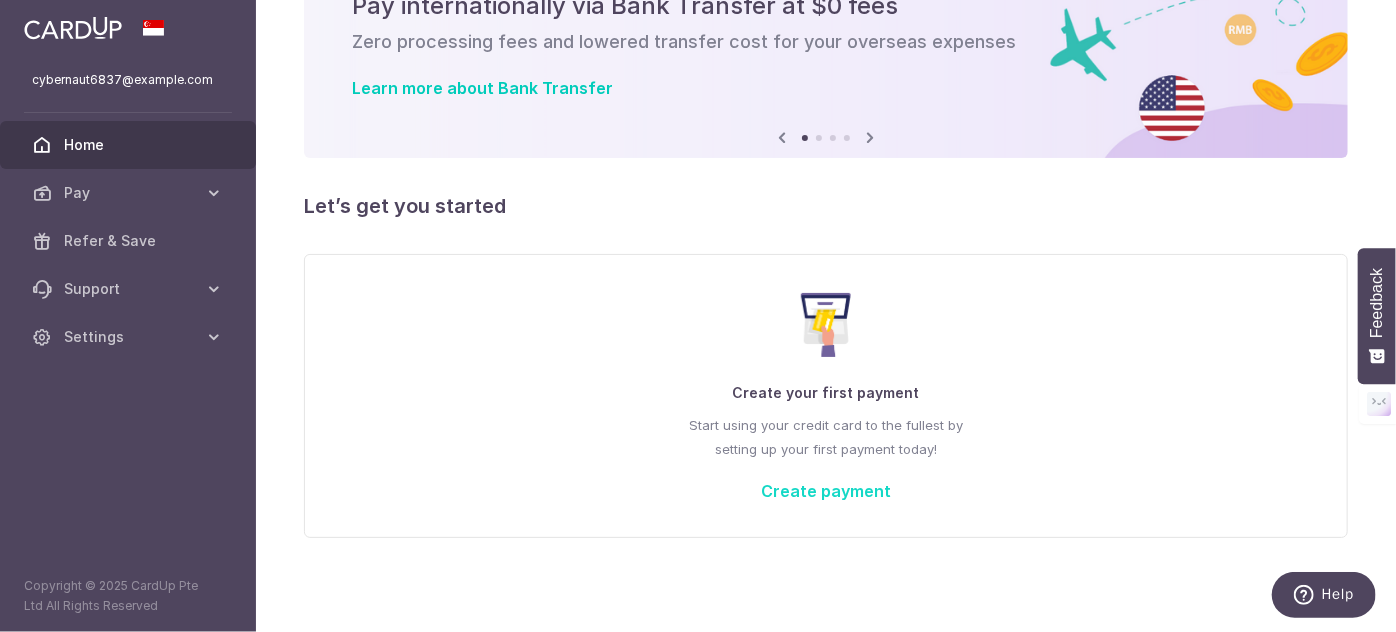 click on "Create payment" at bounding box center (826, 491) 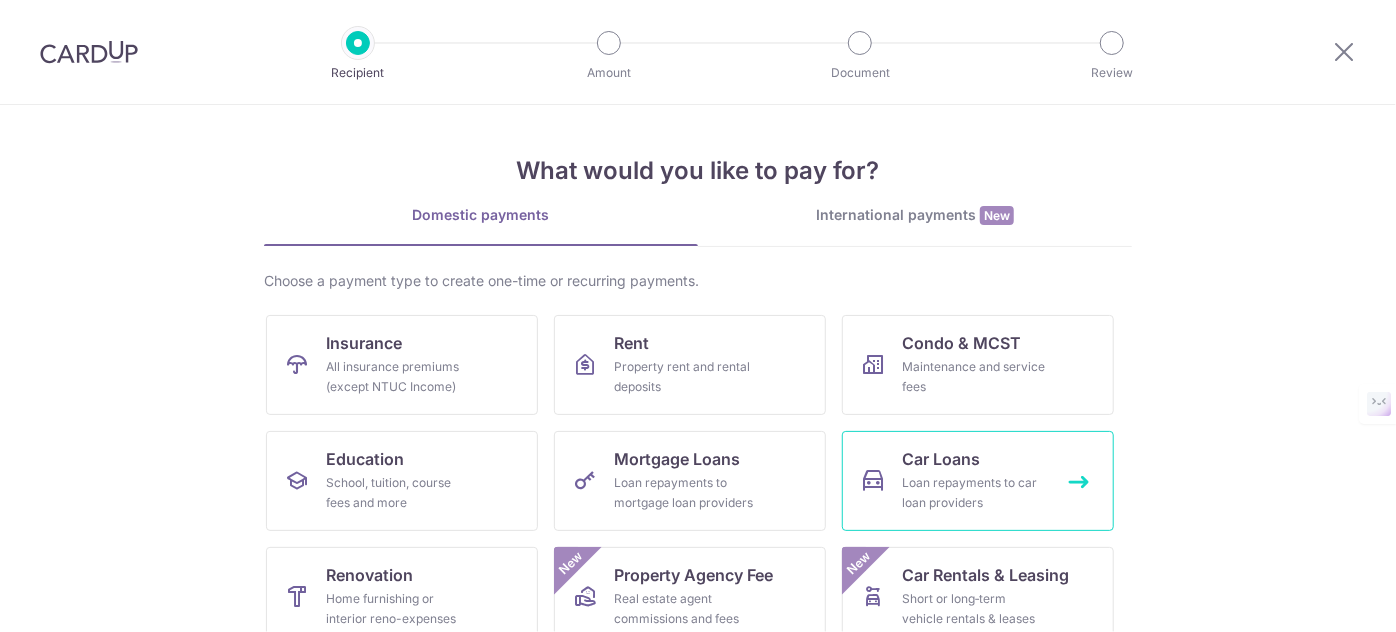 scroll, scrollTop: 0, scrollLeft: 0, axis: both 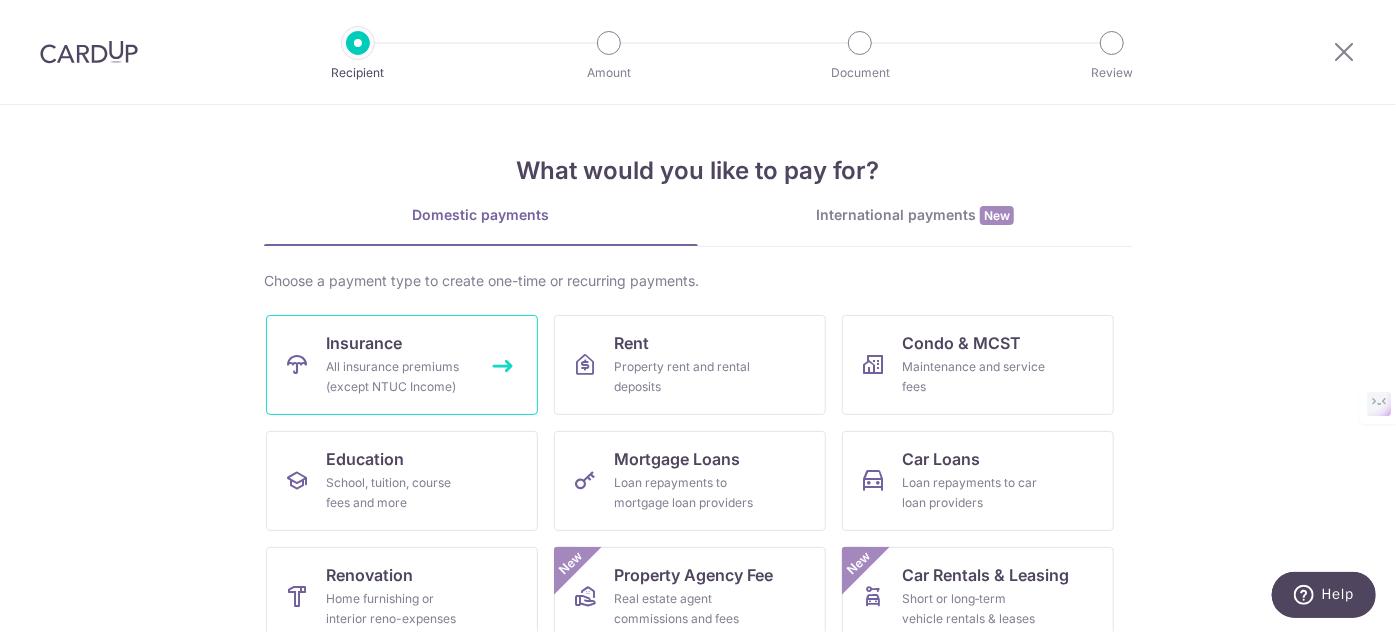 click on "Insurance" at bounding box center (364, 343) 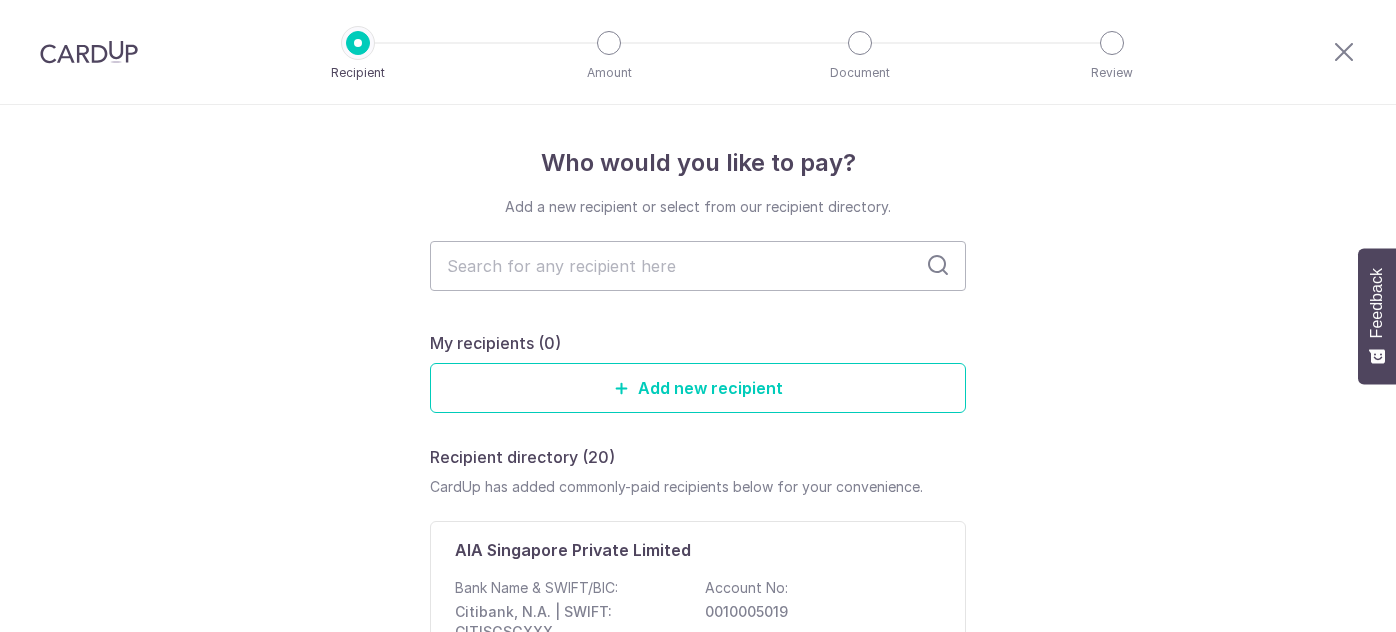 scroll, scrollTop: 0, scrollLeft: 0, axis: both 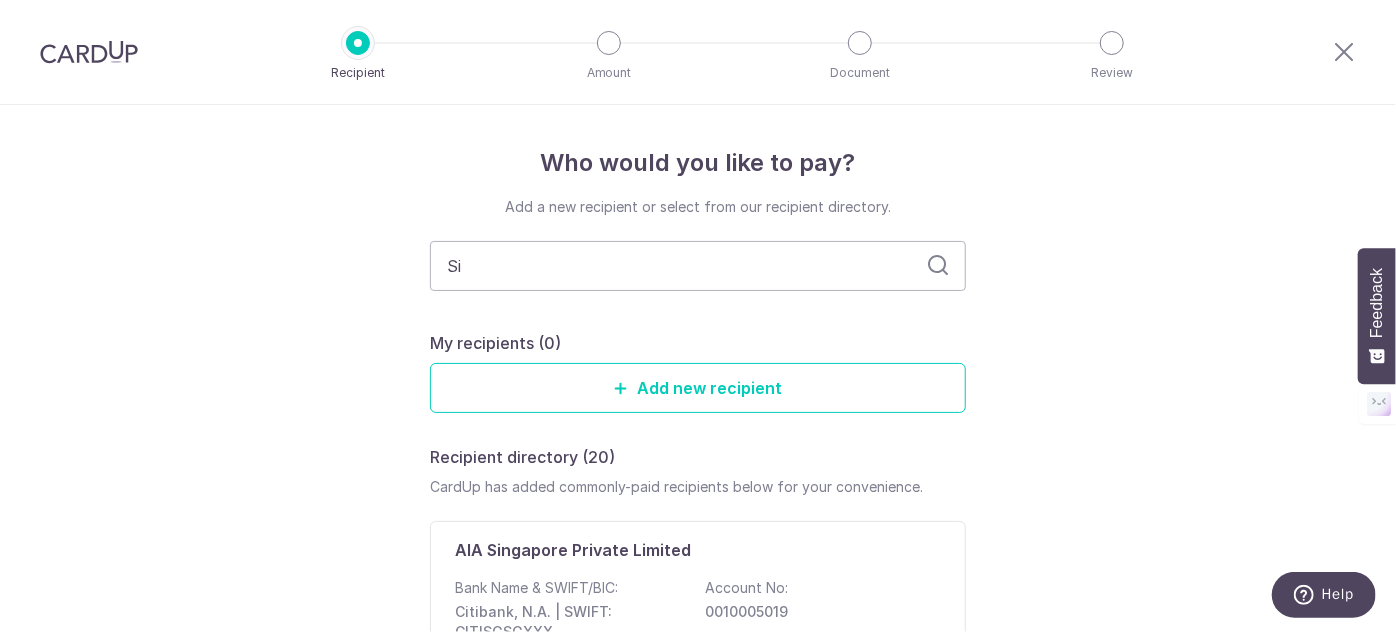 click on "Si" at bounding box center (698, 266) 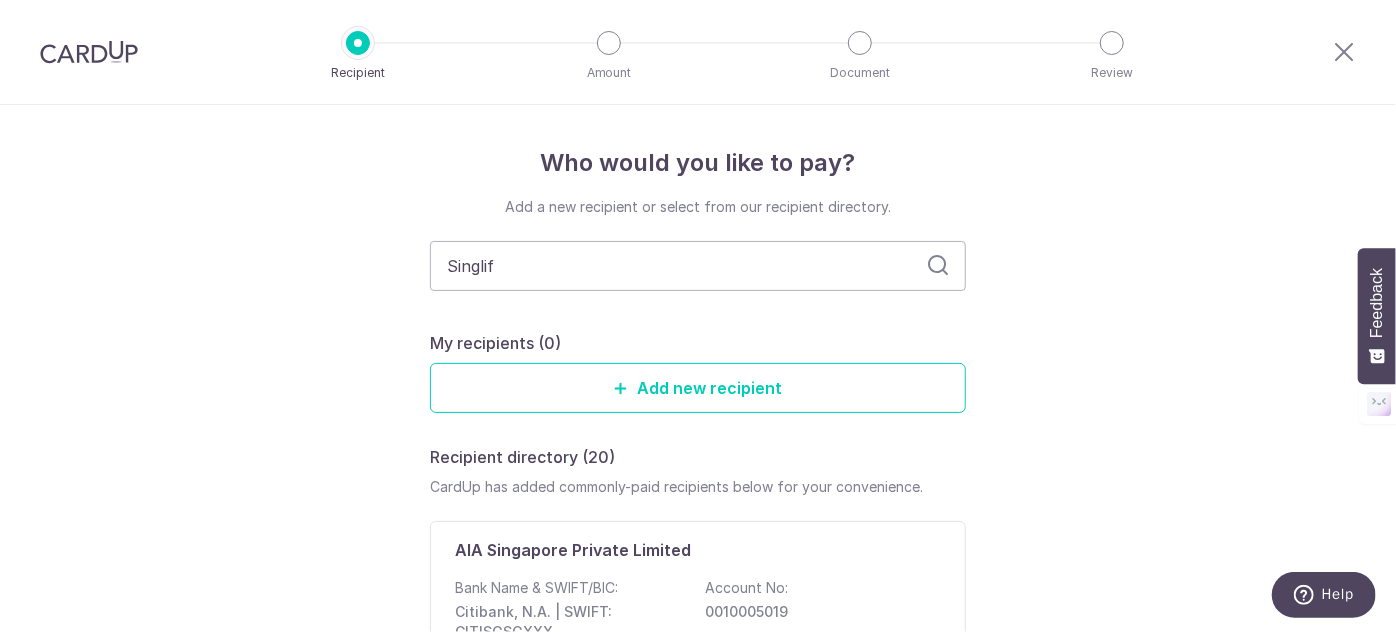 type on "Singlife" 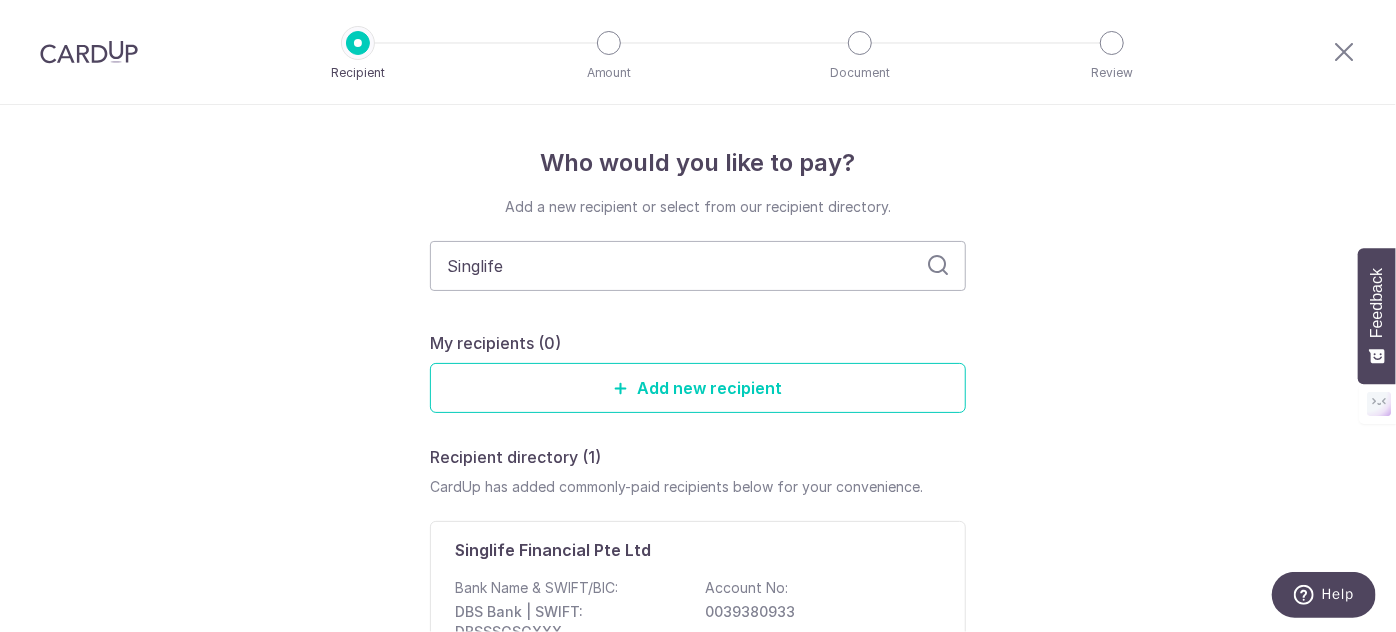 click at bounding box center (938, 266) 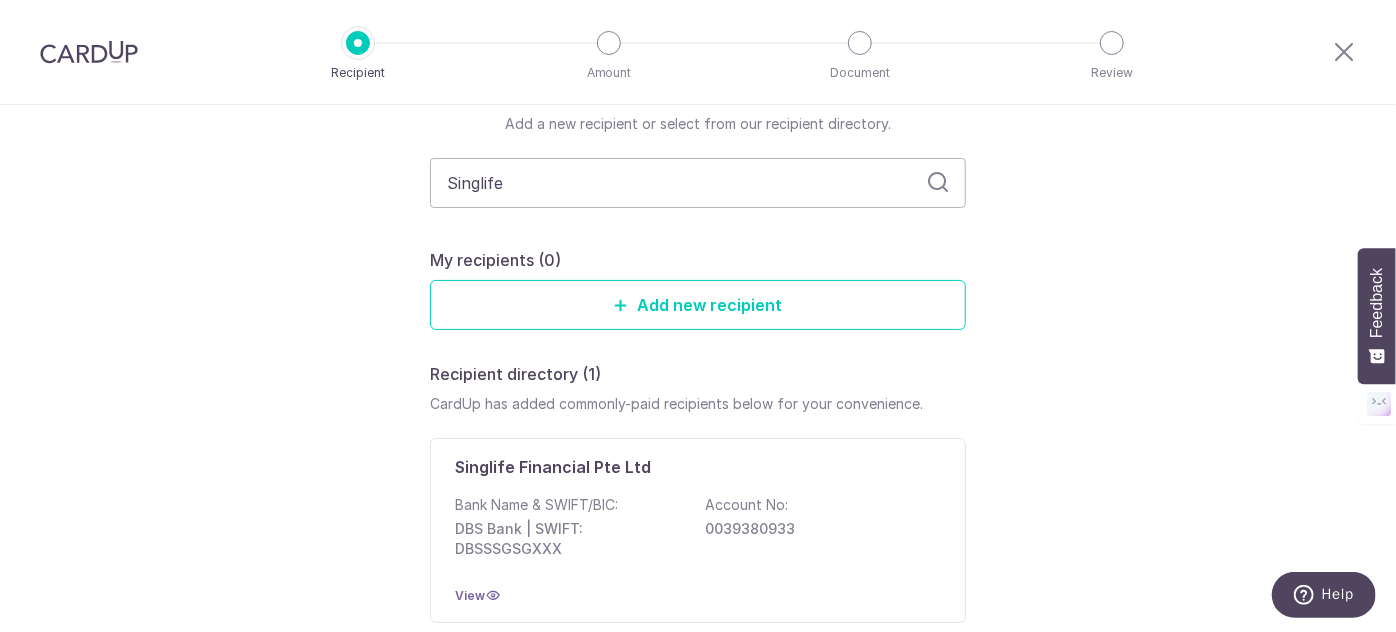 scroll, scrollTop: 90, scrollLeft: 0, axis: vertical 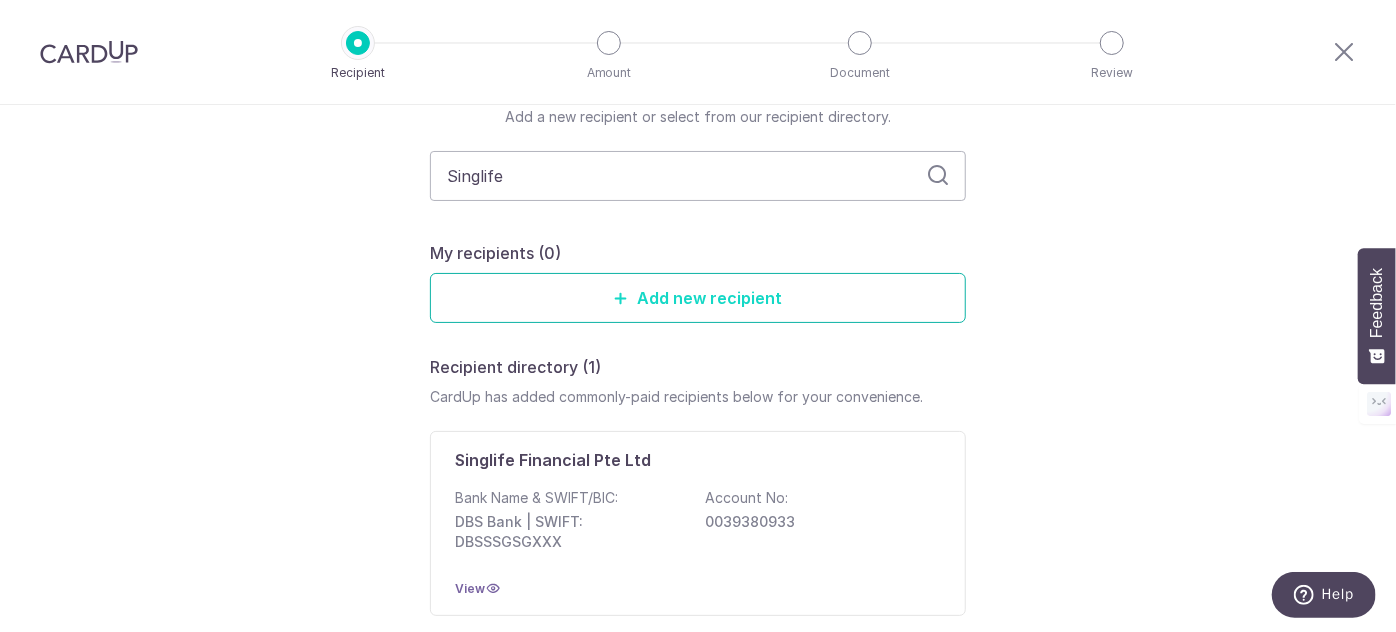 click on "Add new recipient" at bounding box center (698, 298) 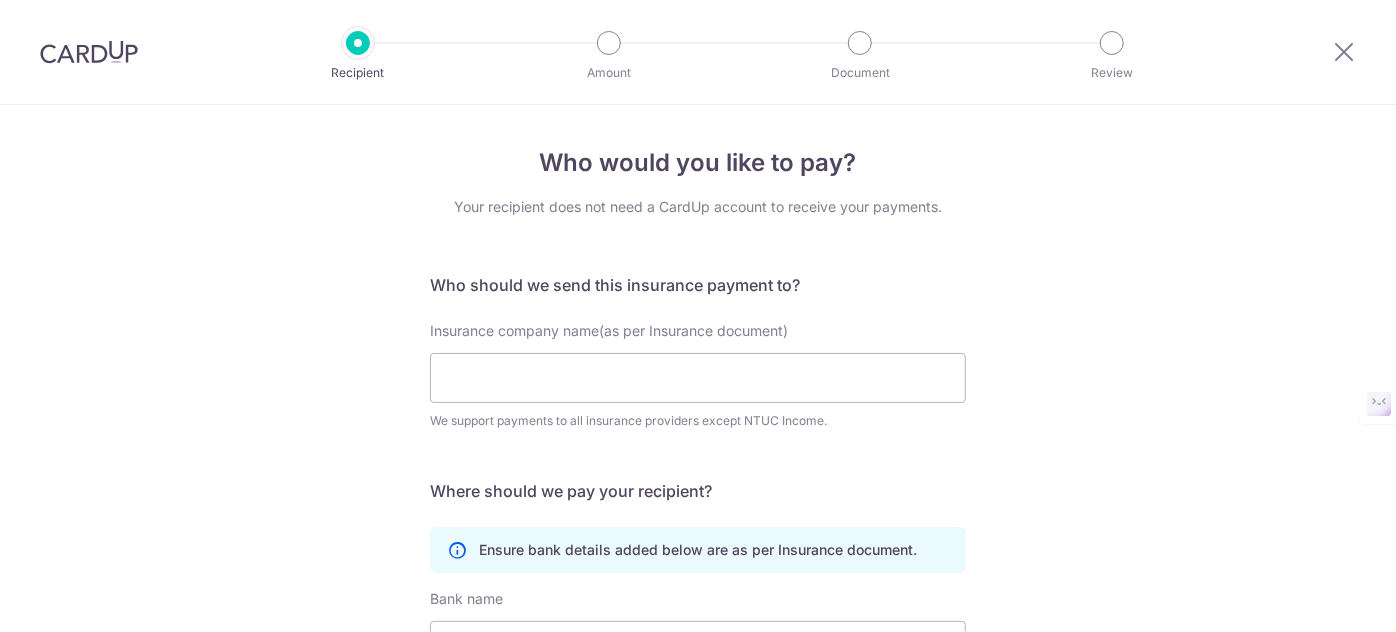 scroll, scrollTop: 0, scrollLeft: 0, axis: both 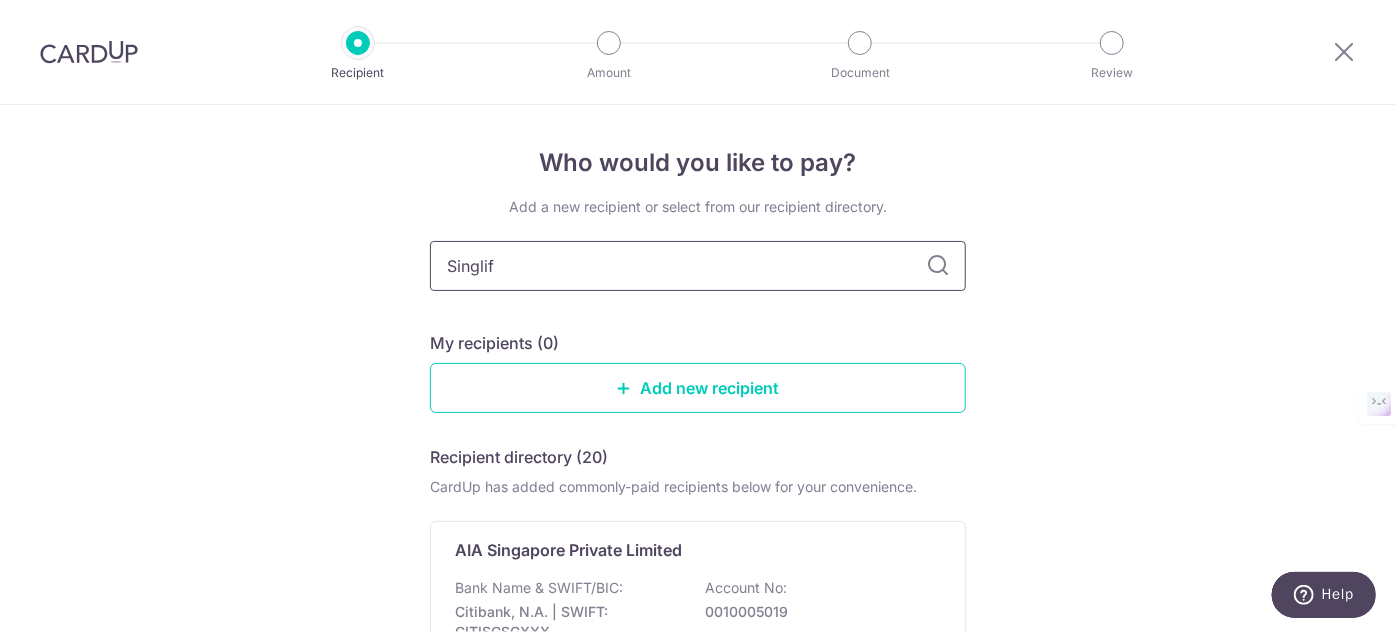 type on "Singlife" 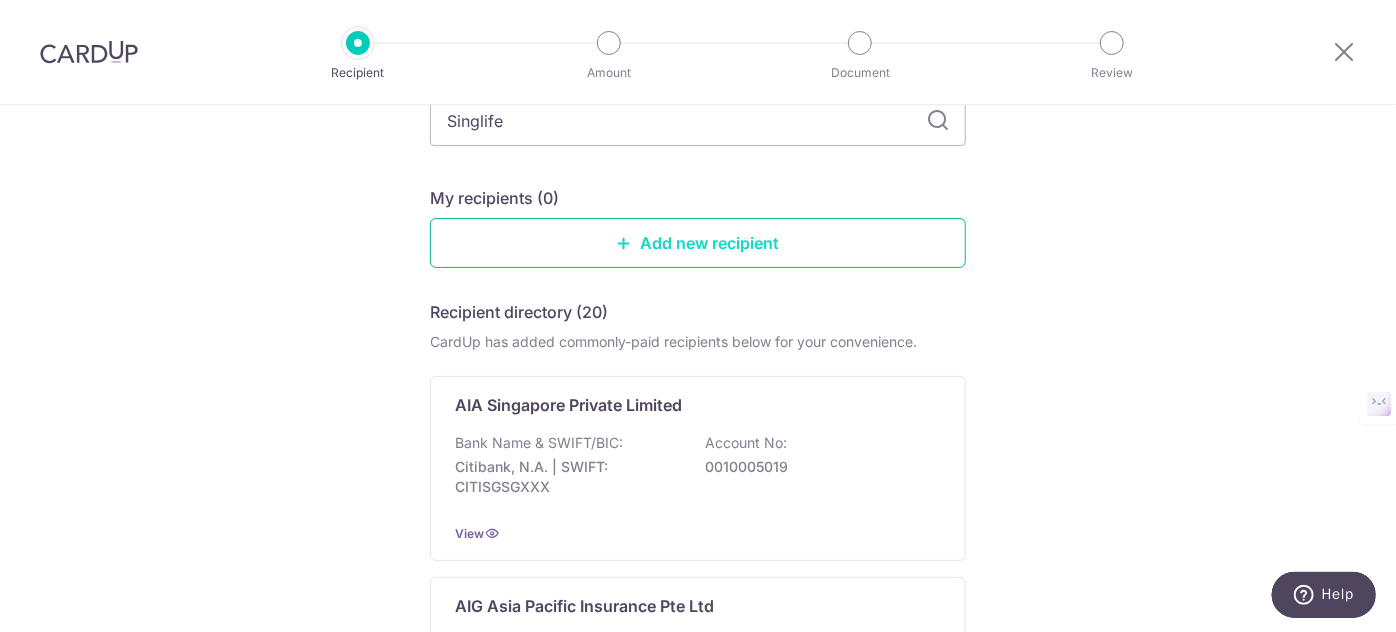 scroll, scrollTop: 136, scrollLeft: 0, axis: vertical 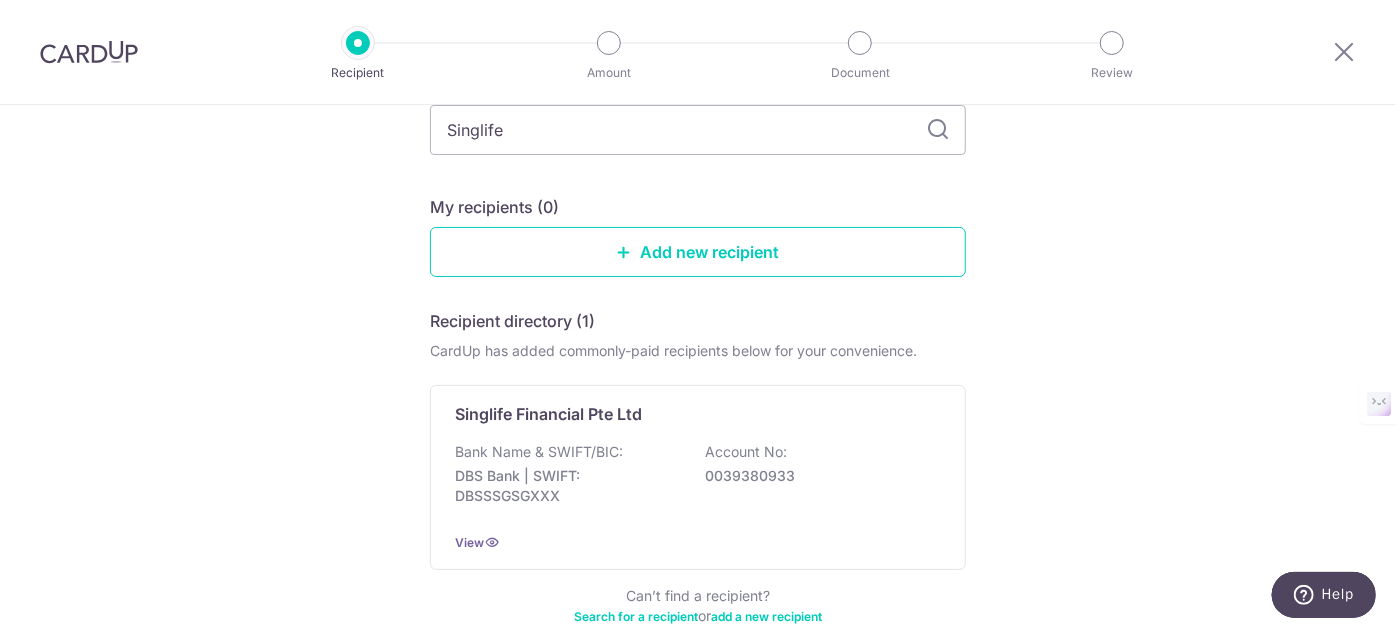 click on "Who would you like to pay?
Add a new recipient or select from our recipient directory.
Singlife
My recipients (0)
Add new recipient
Recipient directory (1)
CardUp has added commonly-paid recipients below for your convenience.
Singlife Financial Pte Ltd
Bank Name & SWIFT/BIC:
DBS Bank | SWIFT: DBSSSGSGXXX
Account No:
0039380933
View
Can’t find a recipient? Search for a recipient  or  add a new recipient" at bounding box center [698, 356] 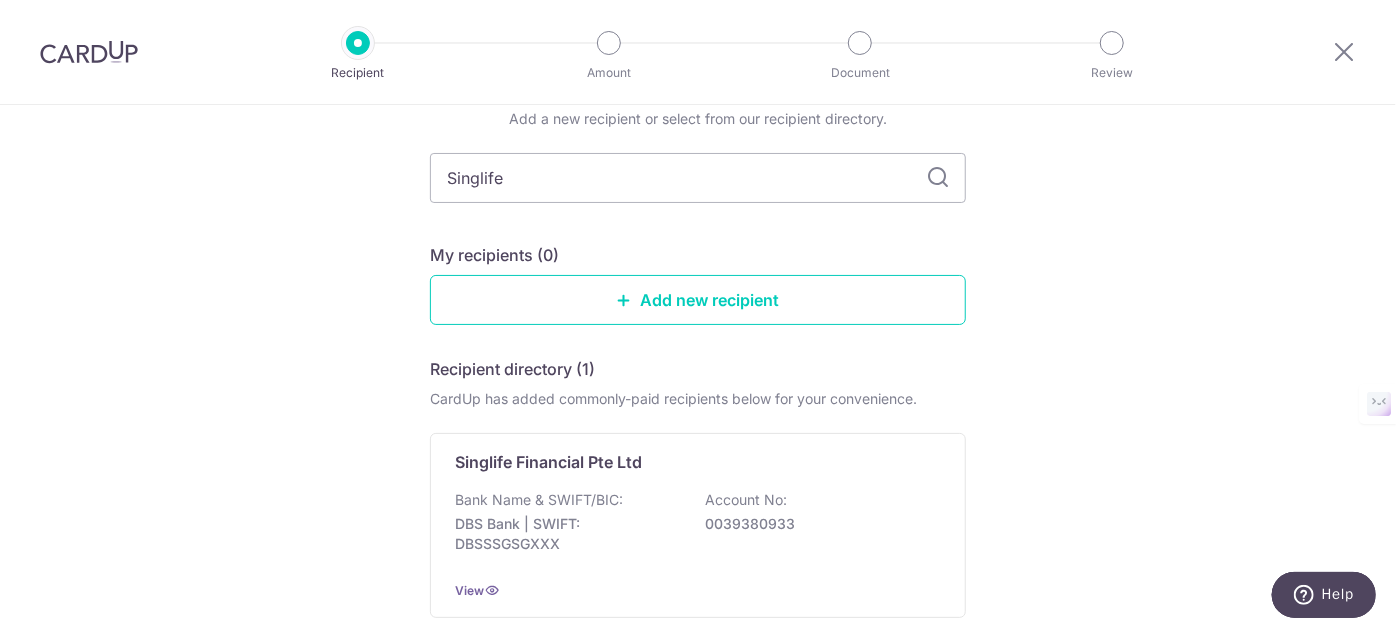 scroll, scrollTop: 90, scrollLeft: 0, axis: vertical 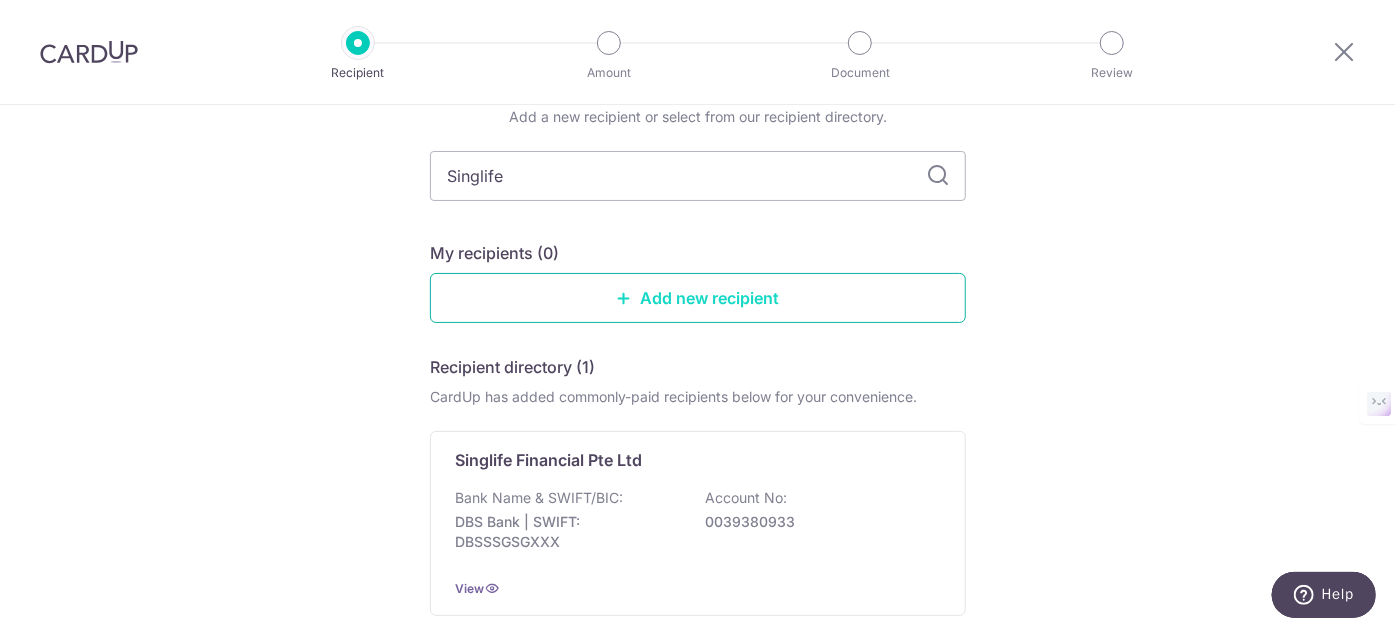click on "Add new recipient" at bounding box center [698, 298] 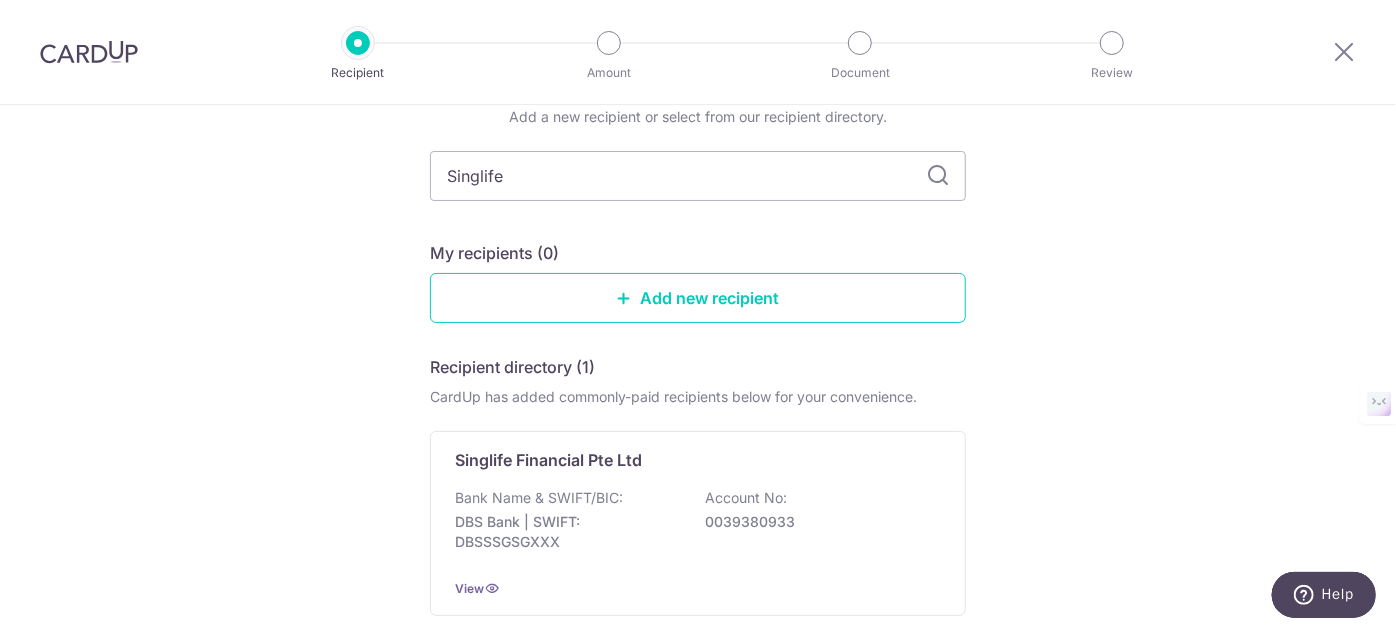 click on "Who would you like to pay?
Add a new recipient or select from our recipient directory.
Singlife
My recipients (0)
Add new recipient
Recipient directory (1)
CardUp has added commonly-paid recipients below for your convenience.
Singlife Financial Pte Ltd
Bank Name & SWIFT/BIC:
DBS Bank | SWIFT: DBSSSGSGXXX
Account No:
0039380933
View
Can’t find a recipient? Search for a recipient  or  add a new recipient" at bounding box center [698, 402] 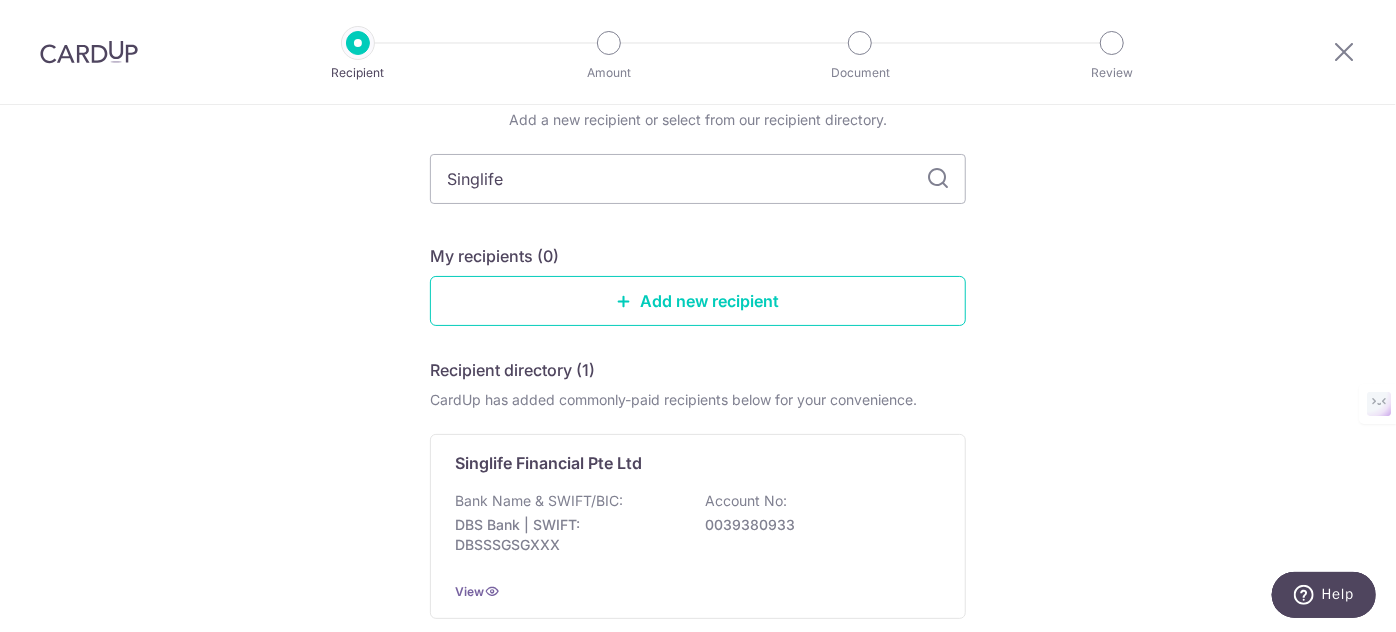 scroll, scrollTop: 90, scrollLeft: 0, axis: vertical 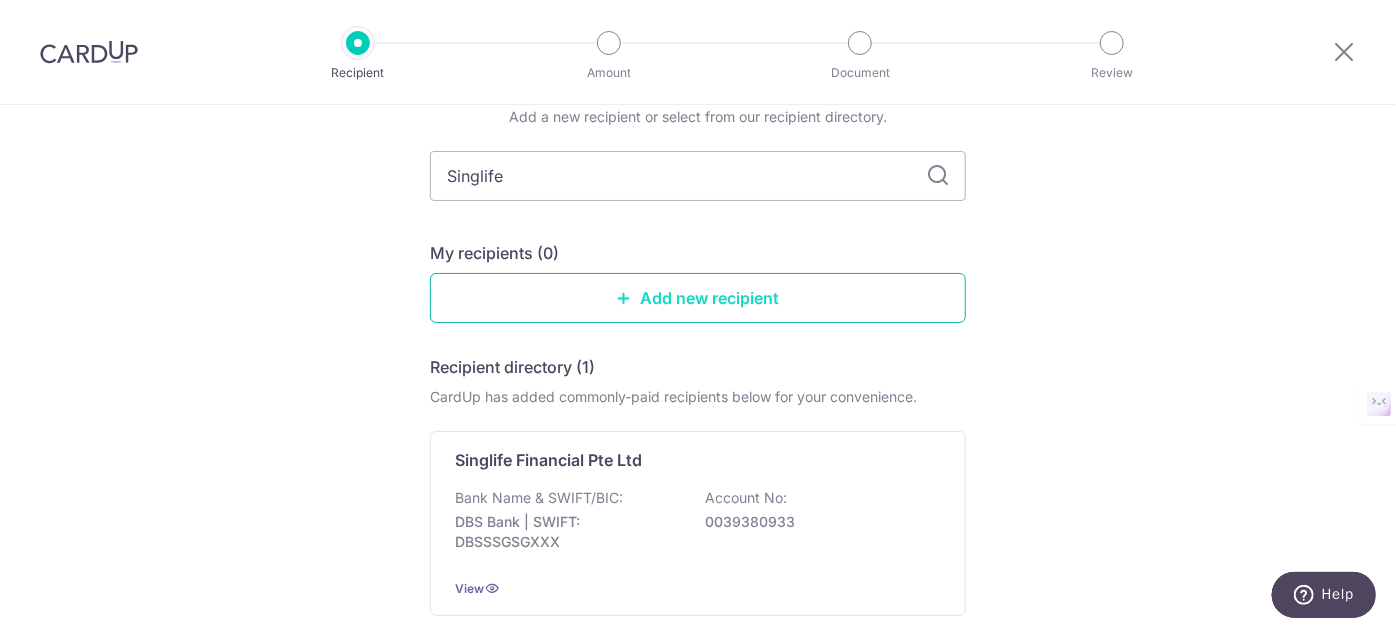click on "Add new recipient" at bounding box center (698, 298) 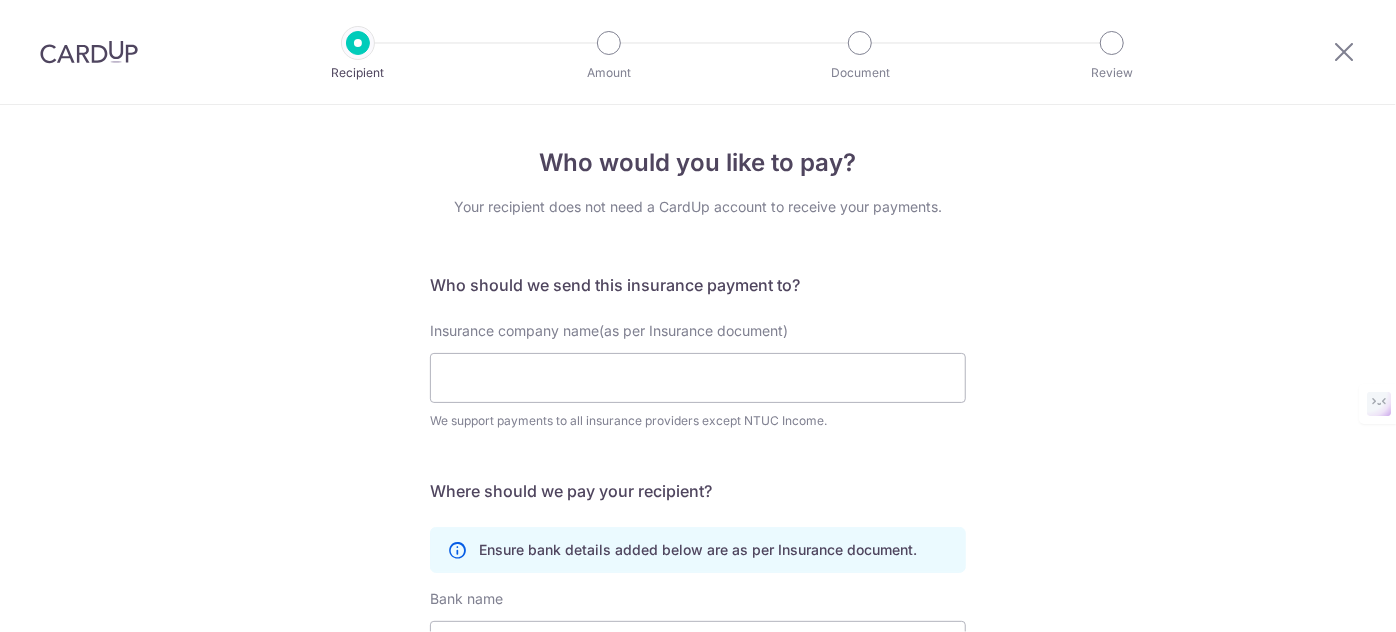 scroll, scrollTop: 0, scrollLeft: 0, axis: both 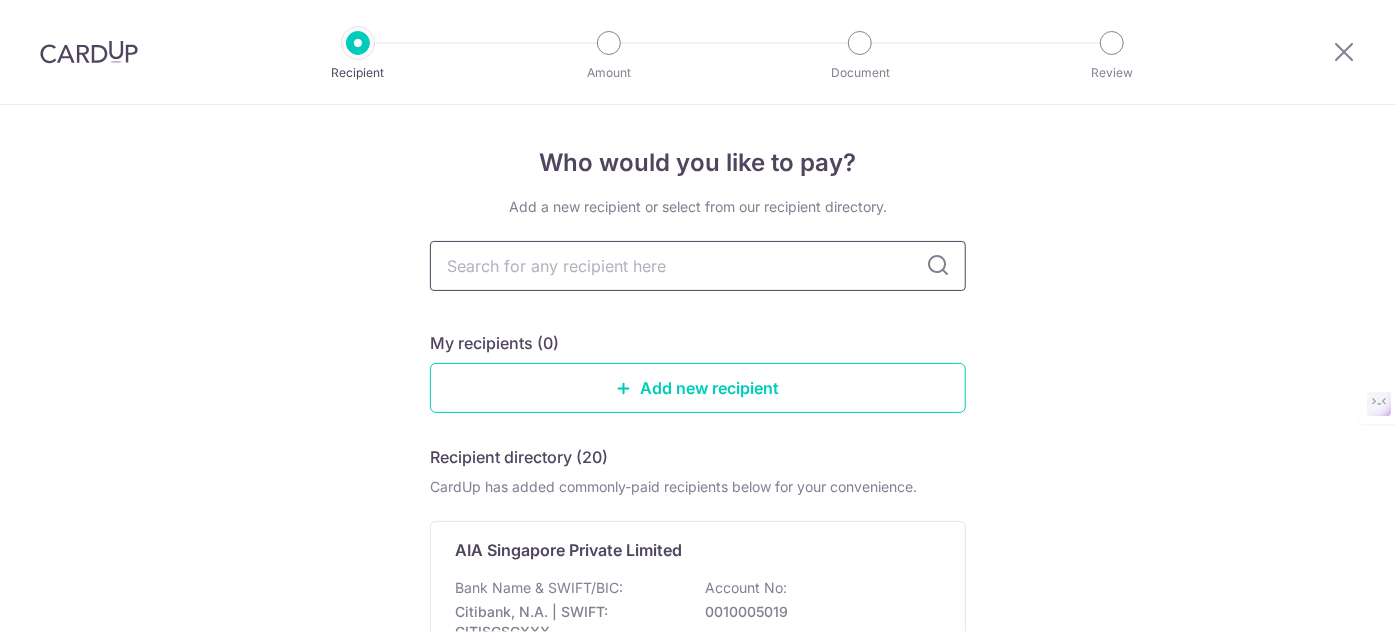 click at bounding box center [698, 266] 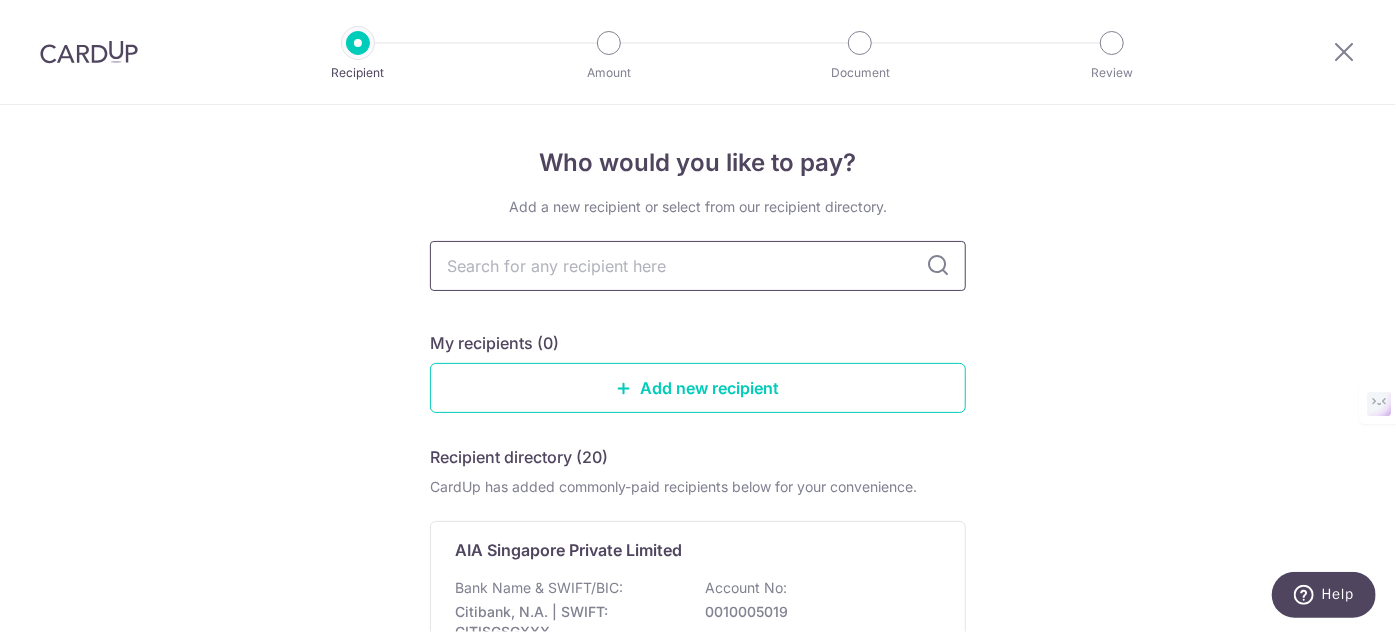 scroll, scrollTop: 0, scrollLeft: 0, axis: both 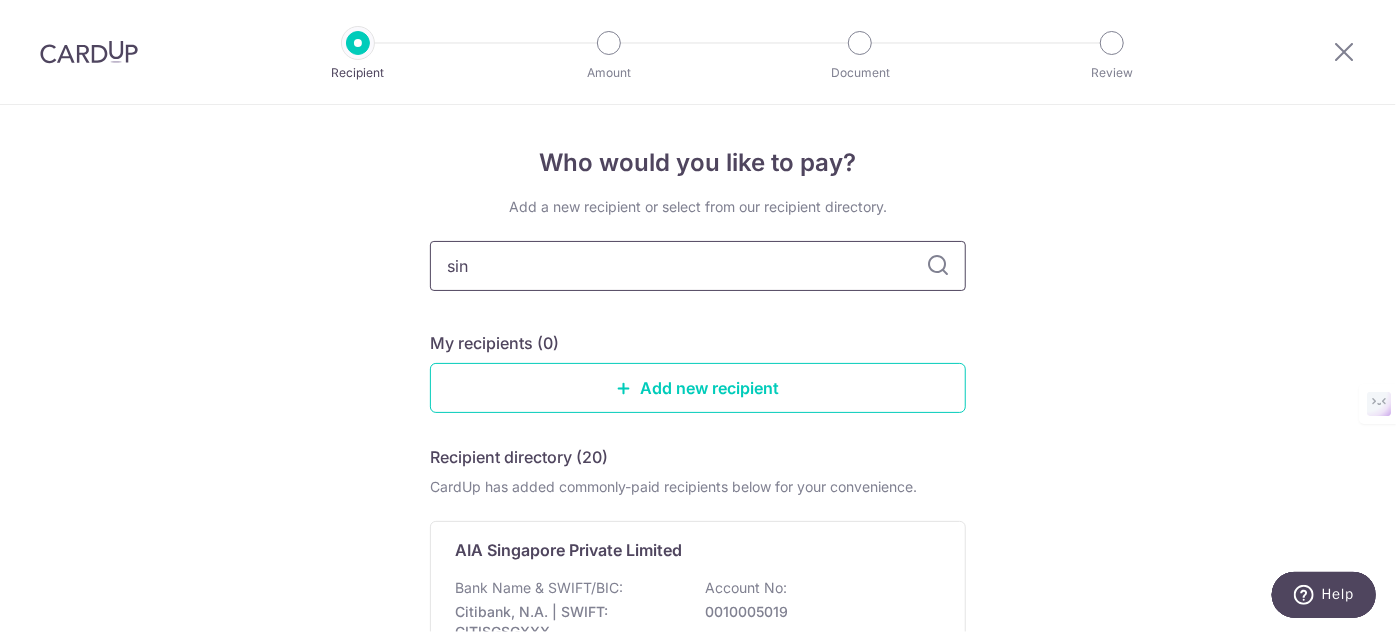 click on "sin" at bounding box center [698, 266] 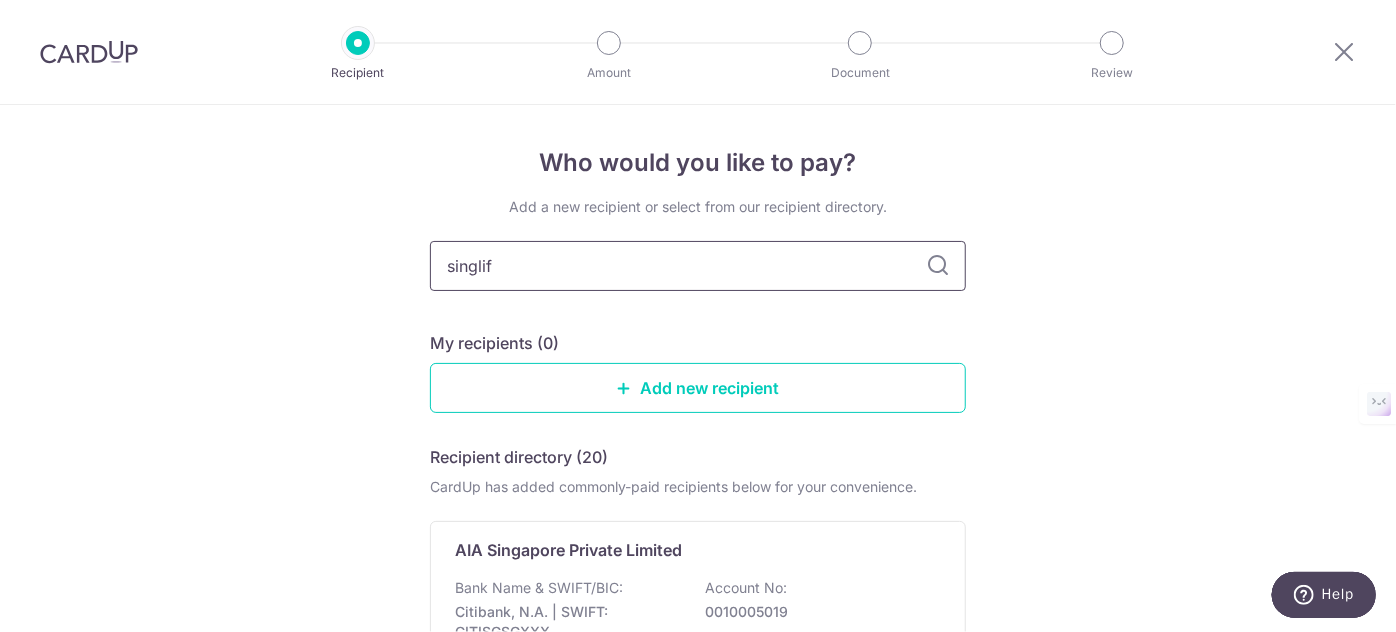 type on "singlife" 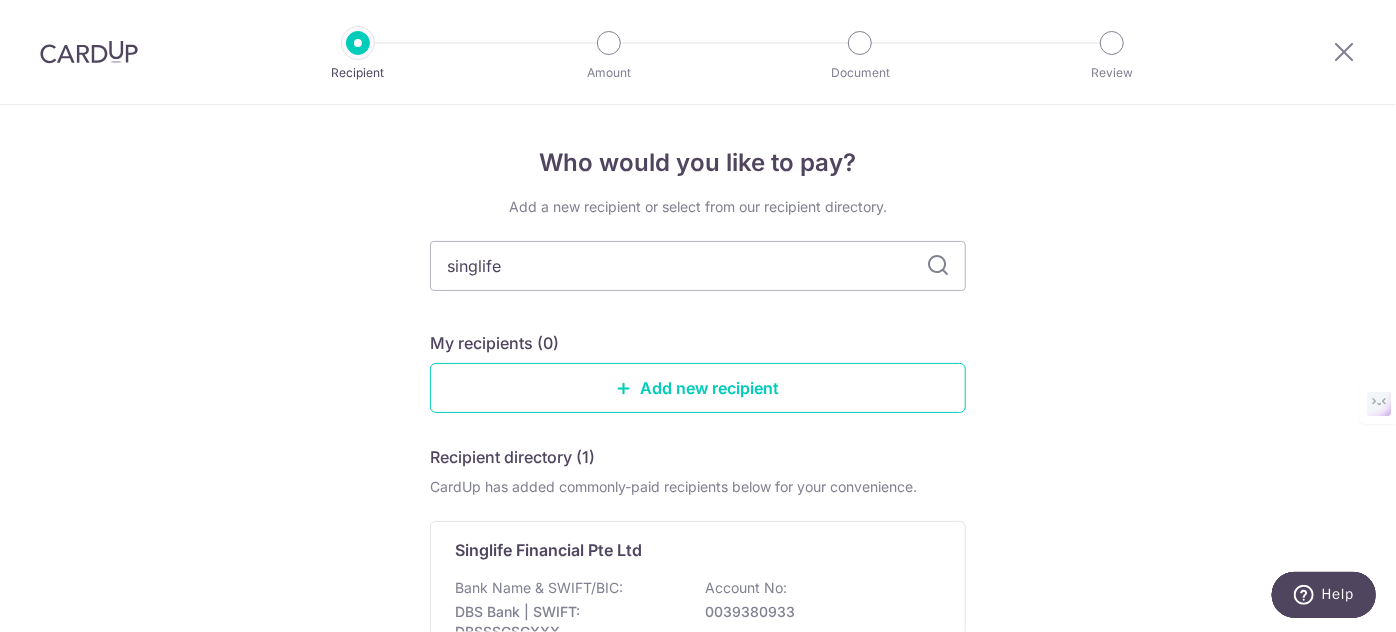 click at bounding box center (938, 266) 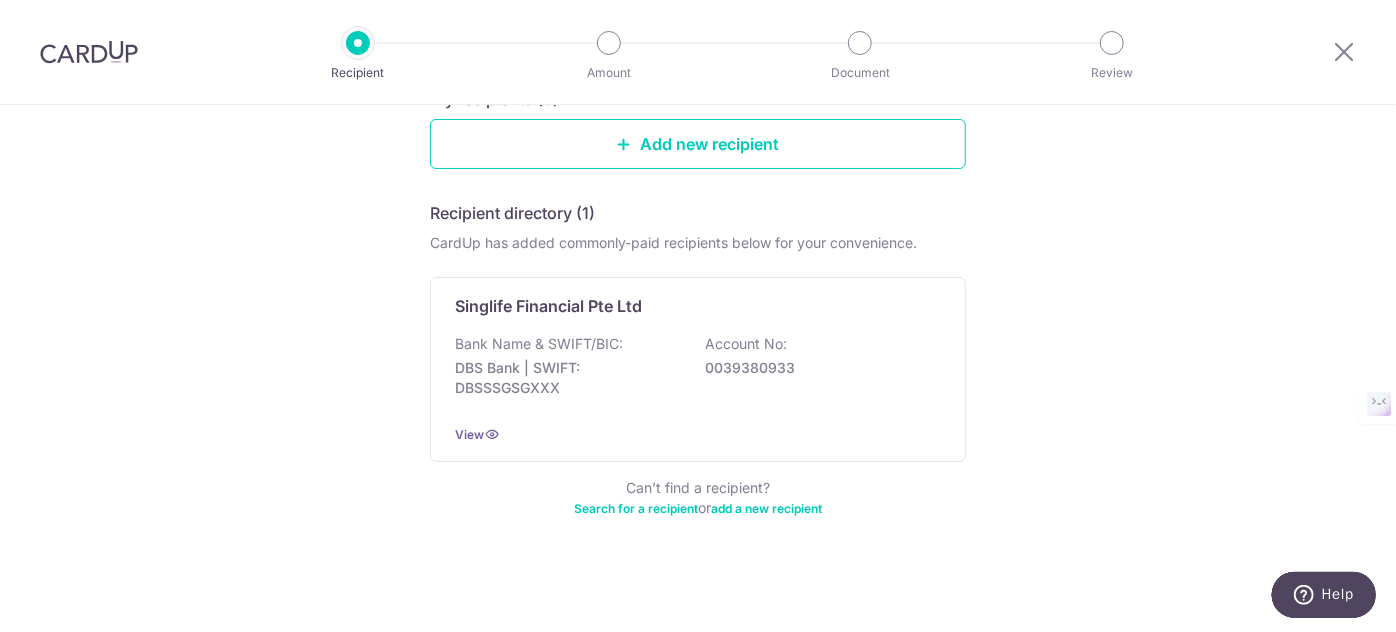 scroll, scrollTop: 246, scrollLeft: 0, axis: vertical 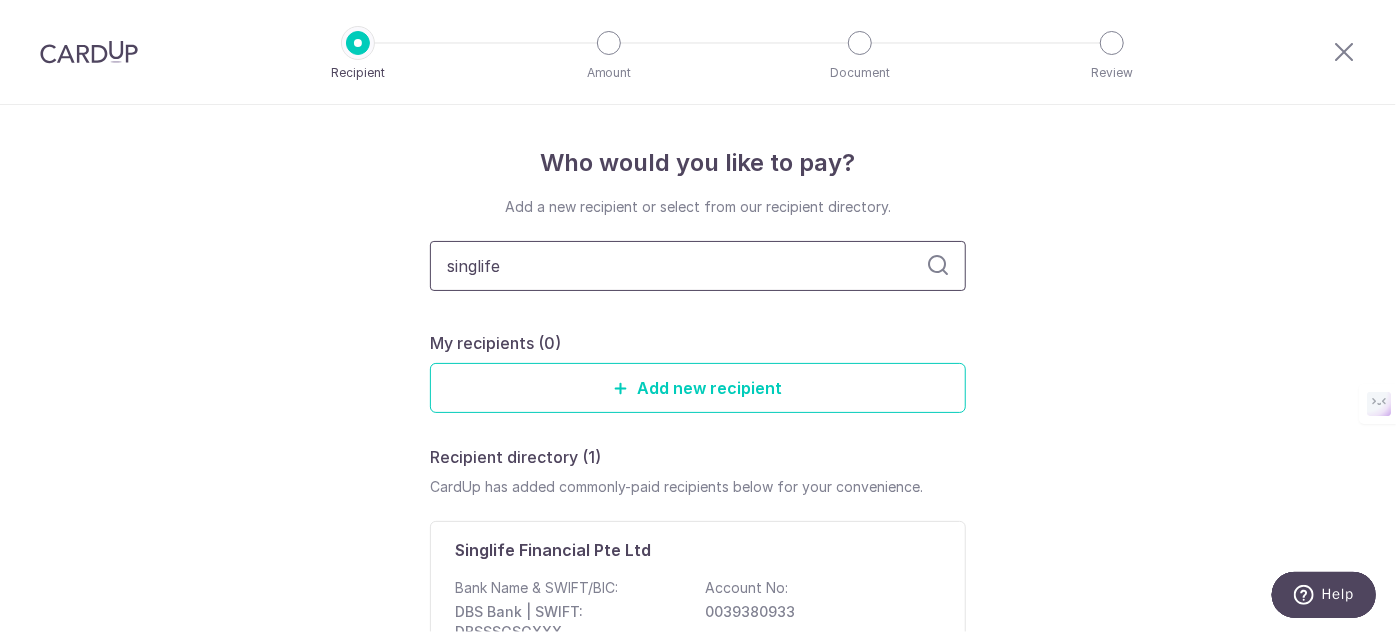 click on "singlife" at bounding box center (698, 266) 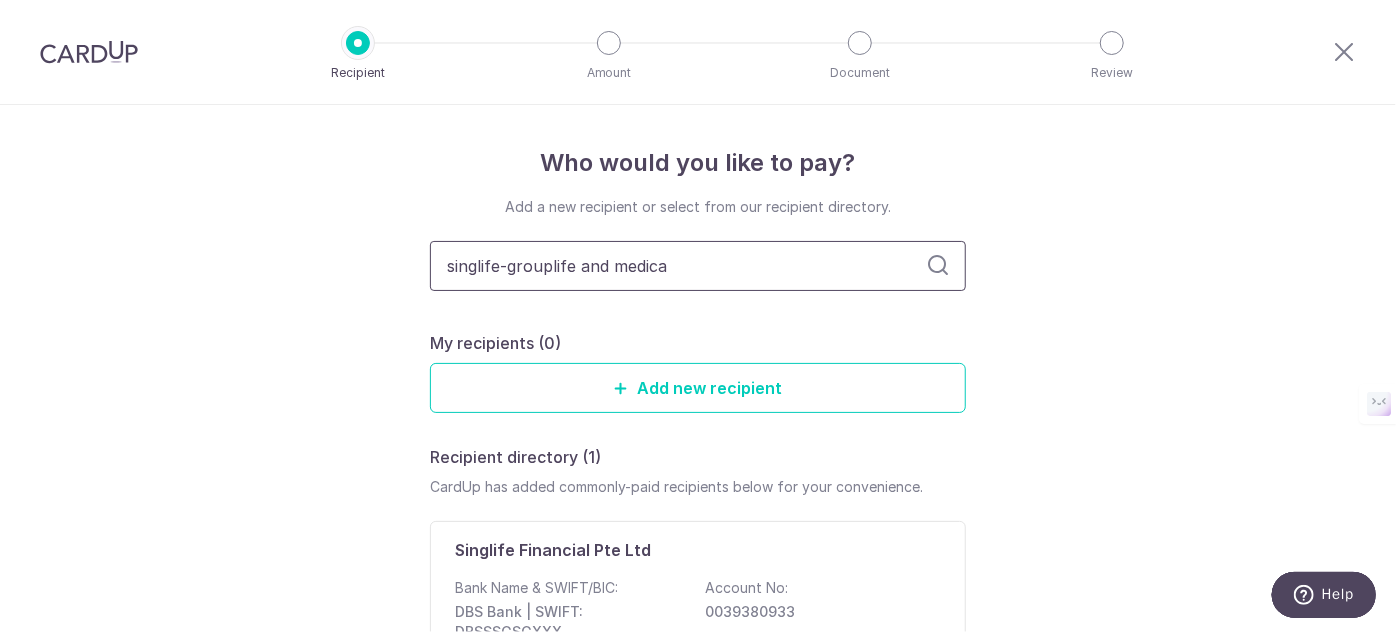type on "singlife-grouplife and medical" 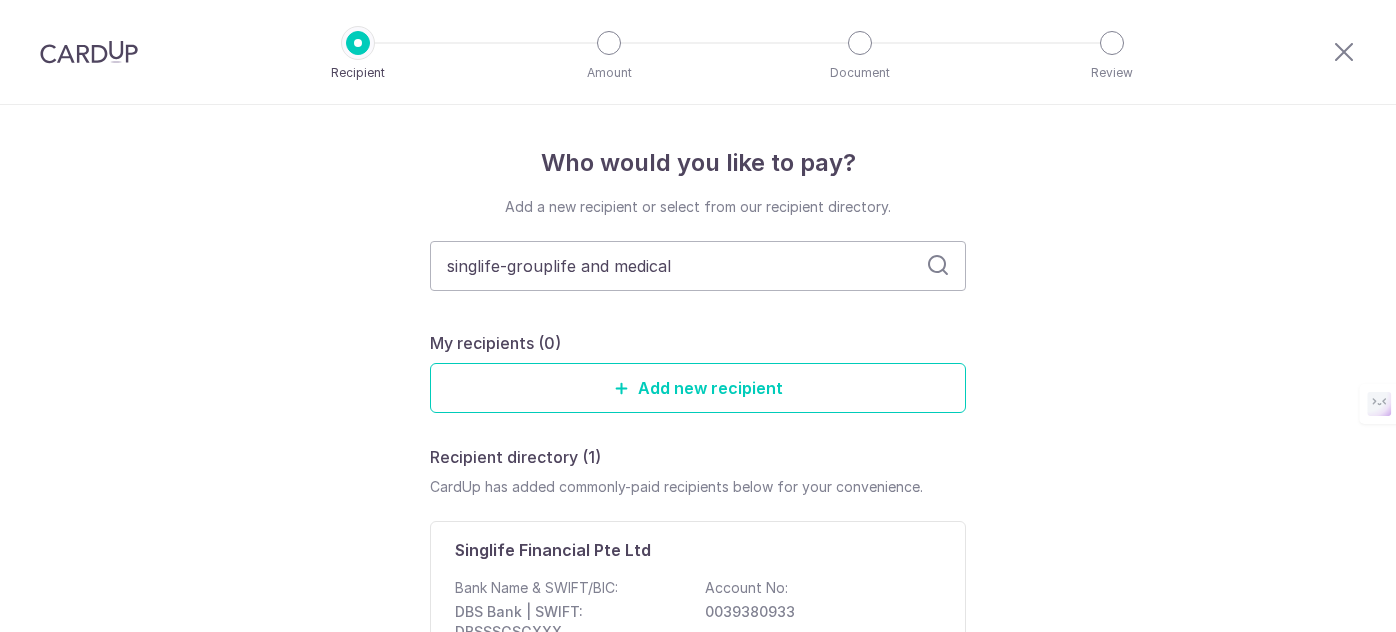 scroll, scrollTop: 0, scrollLeft: 0, axis: both 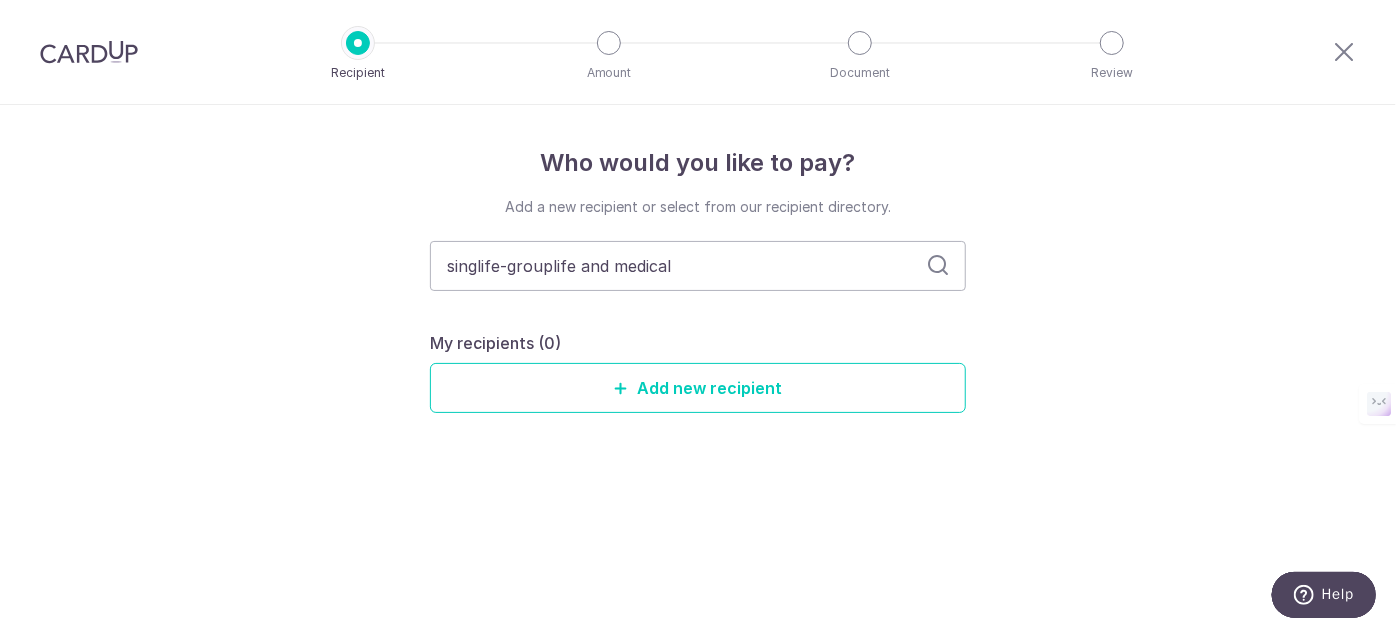 click at bounding box center (938, 266) 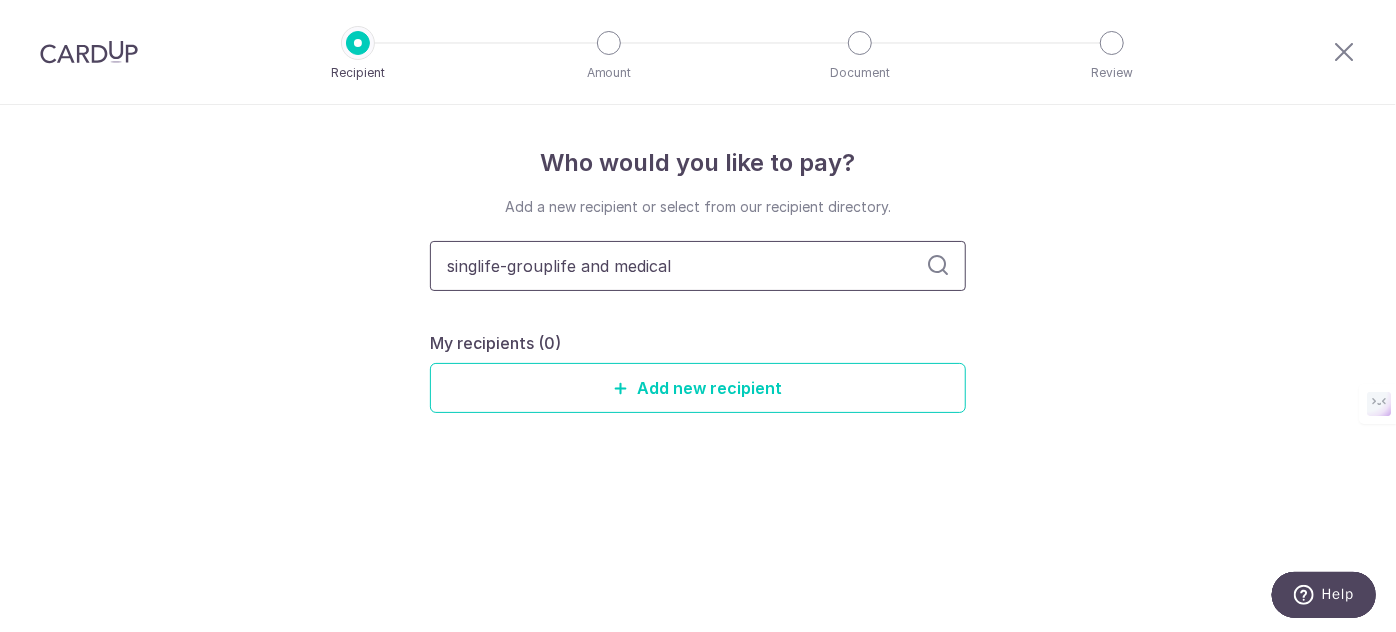 click on "singlife-grouplife and medical" at bounding box center (698, 266) 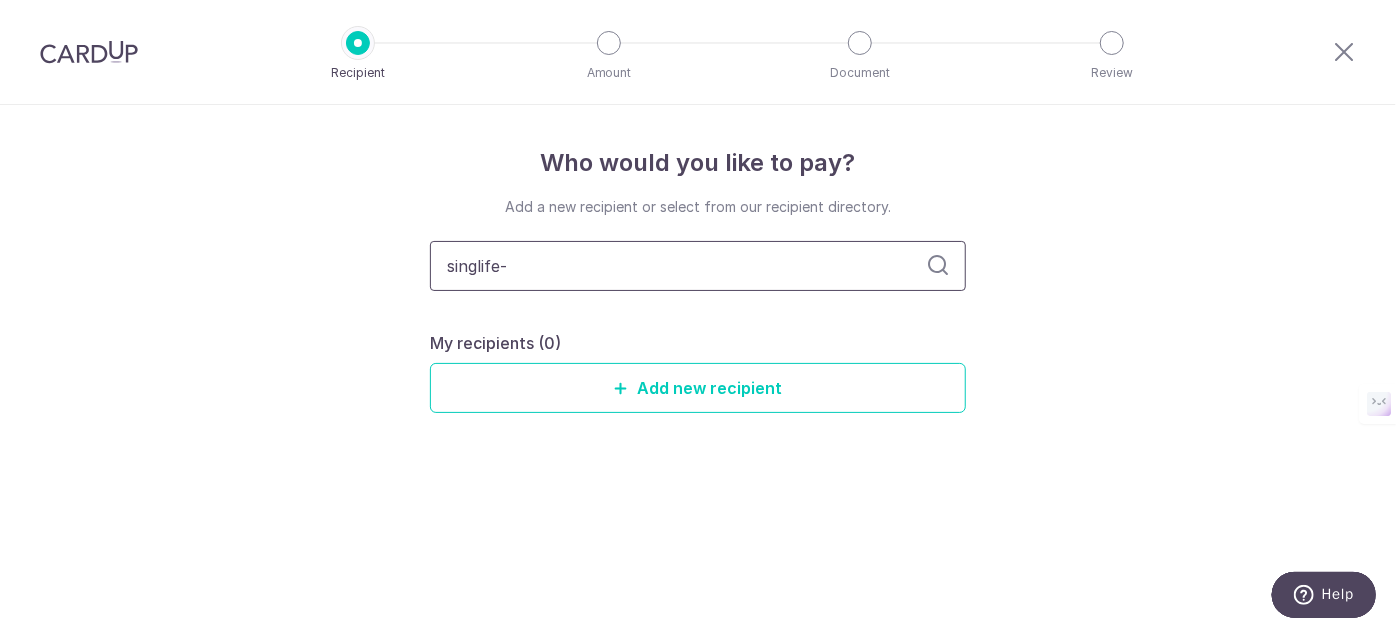 type on "singlife" 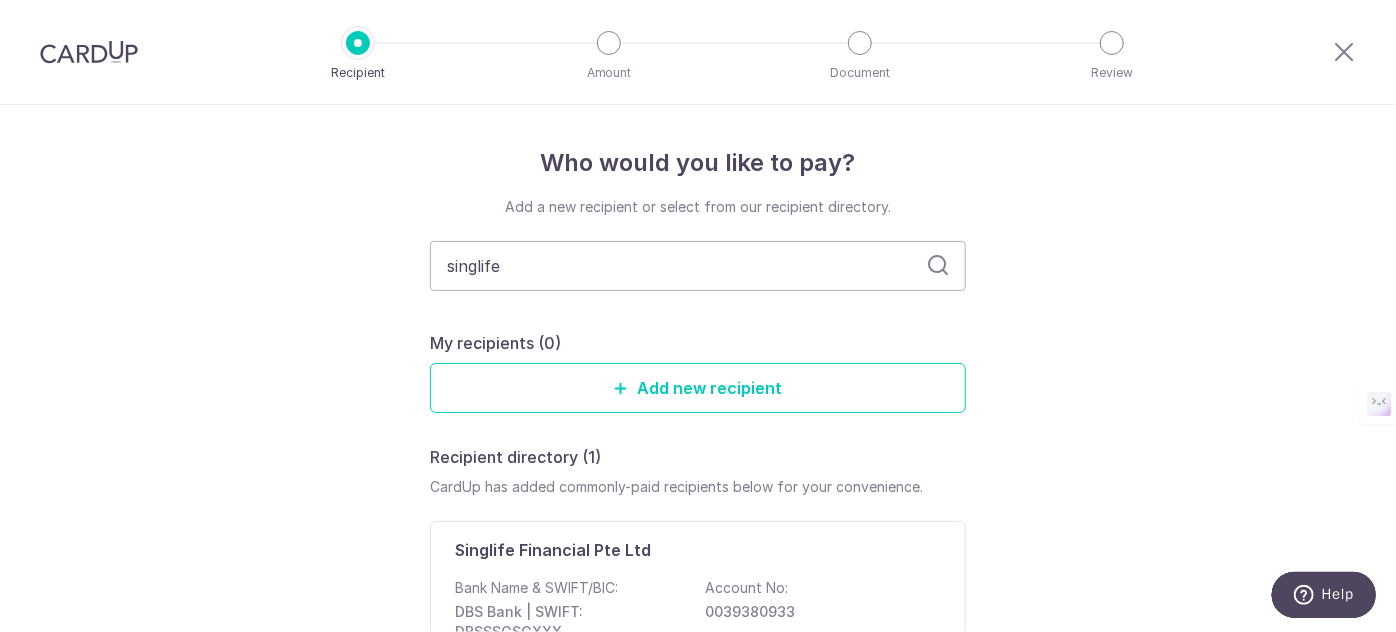 click on "Add a new recipient or select from our recipient directory.
singlife
My recipients (0)
Add new recipient
Recipient directory (1)
CardUp has added commonly-paid recipients below for your convenience.
[COMPANY]
Bank Name & SWIFT/BIC:
DBS Bank | SWIFT: DBSSSGSGXXX
Account No:
[ACCOUNT_NUMBER]
View
Can’t find a recipient? Search for a recipient  or  add a new recipient" at bounding box center [698, 491] 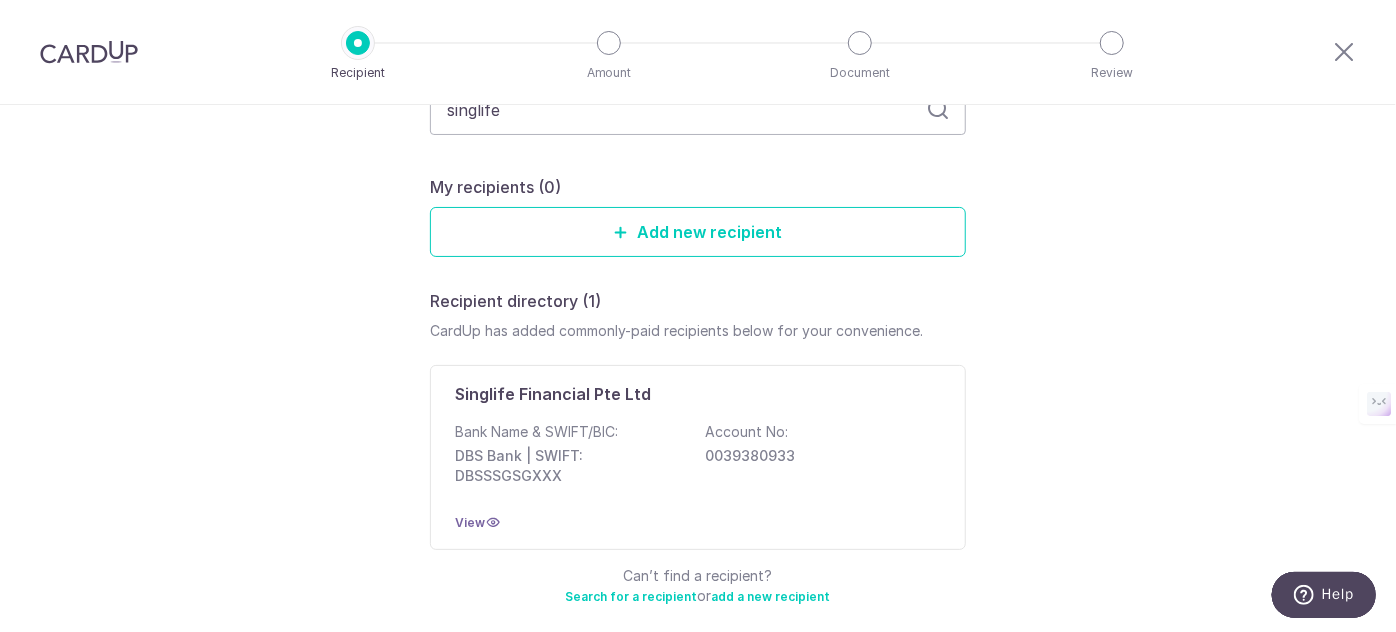 scroll, scrollTop: 246, scrollLeft: 0, axis: vertical 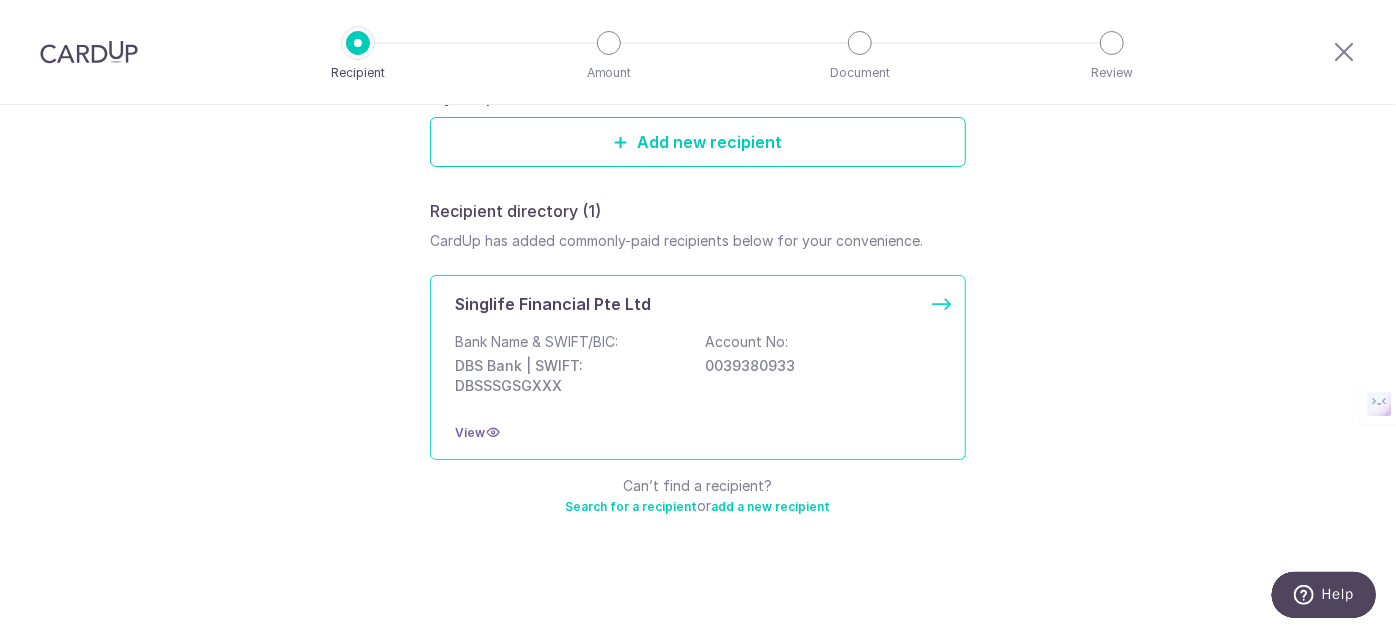 click on "[COMPANY]
Bank Name & SWIFT/BIC:
DBS Bank | SWIFT: DBSSSGSGXXX
Account No:
[ACCOUNT_NUMBER]
View" at bounding box center [698, 367] 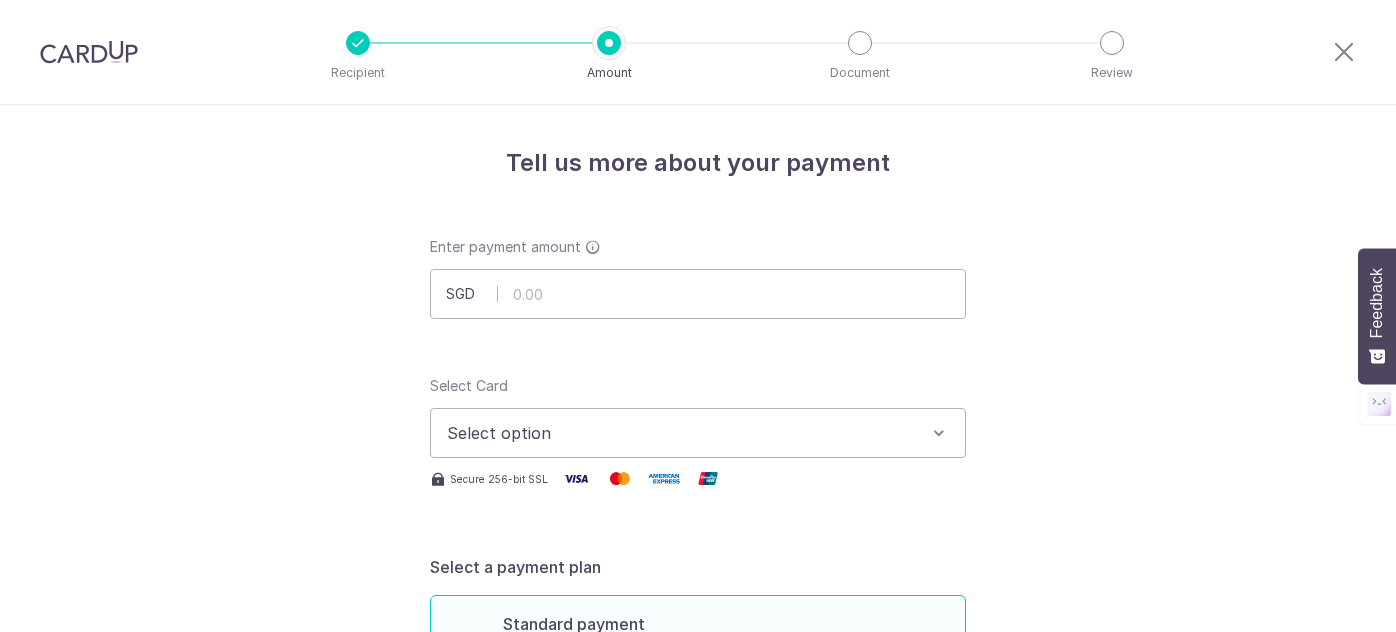 scroll, scrollTop: 0, scrollLeft: 0, axis: both 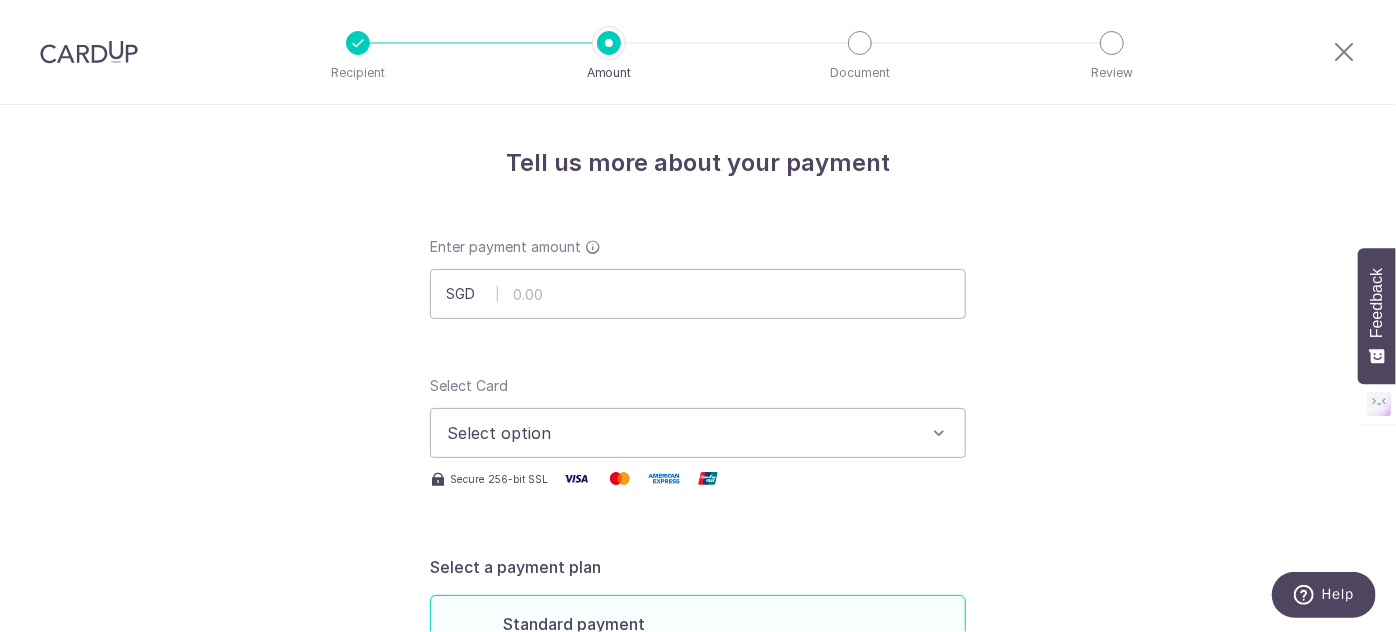 click on "Tell us more about your payment
Enter payment amount
SGD
Select Card
Select option
Add credit card
Secure 256-bit SSL
Text
New card details
Card
Secure 256-bit SSL" at bounding box center [698, 1009] 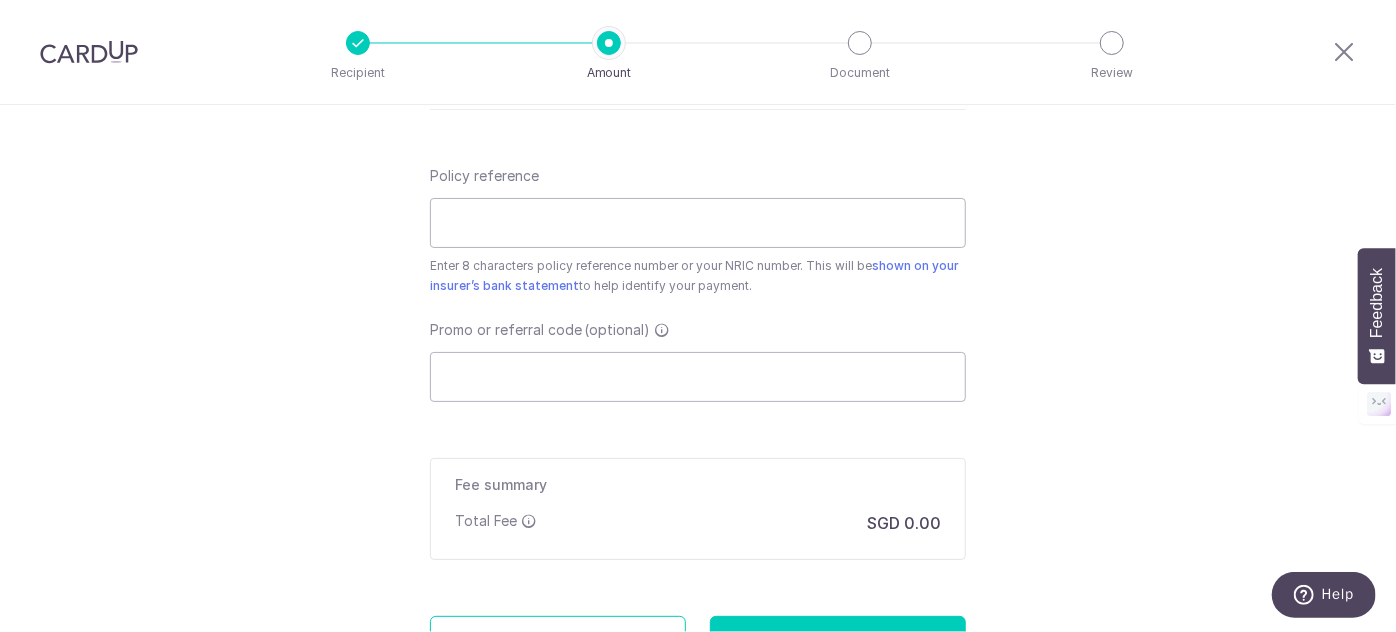 scroll, scrollTop: 1097, scrollLeft: 0, axis: vertical 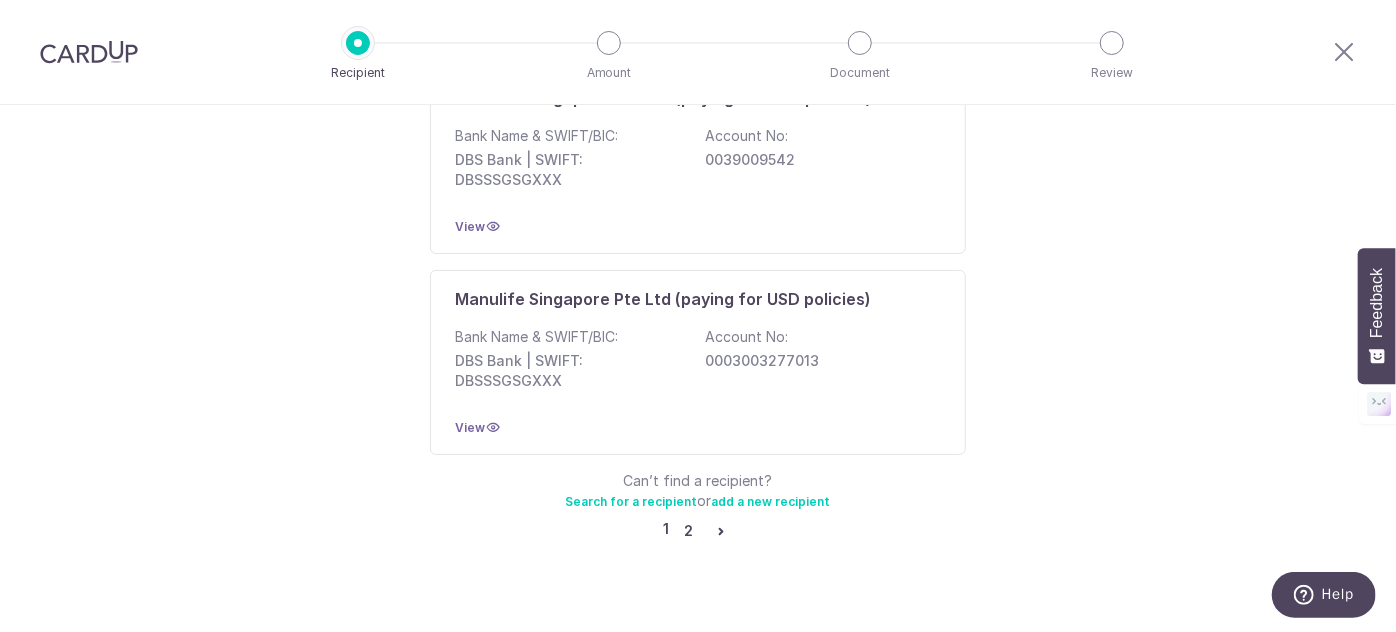 click on "2" at bounding box center (689, 531) 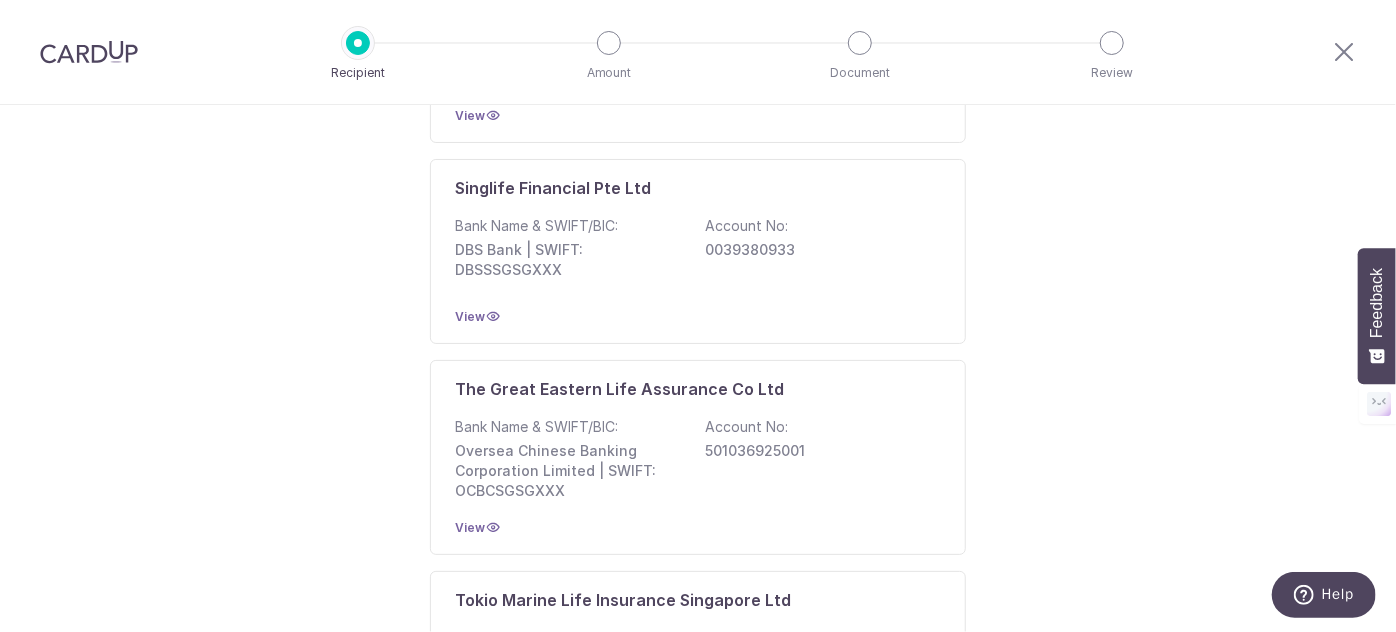 scroll, scrollTop: 1727, scrollLeft: 0, axis: vertical 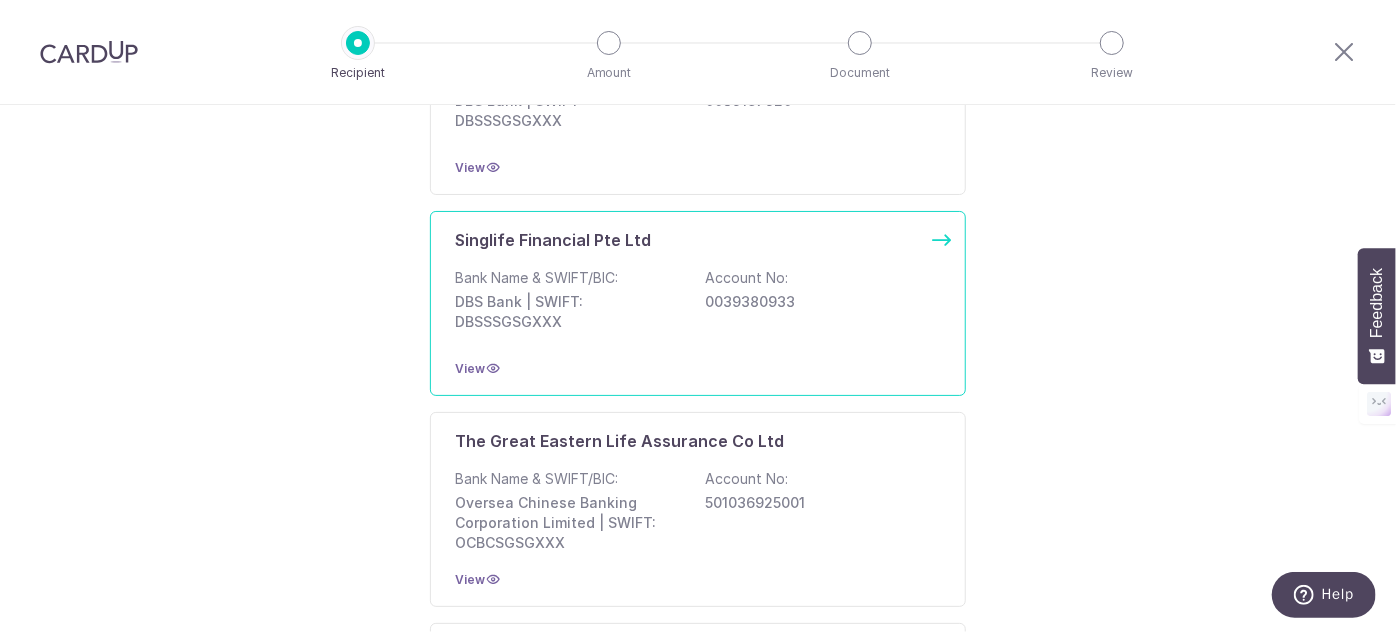 click on "View" at bounding box center (698, 368) 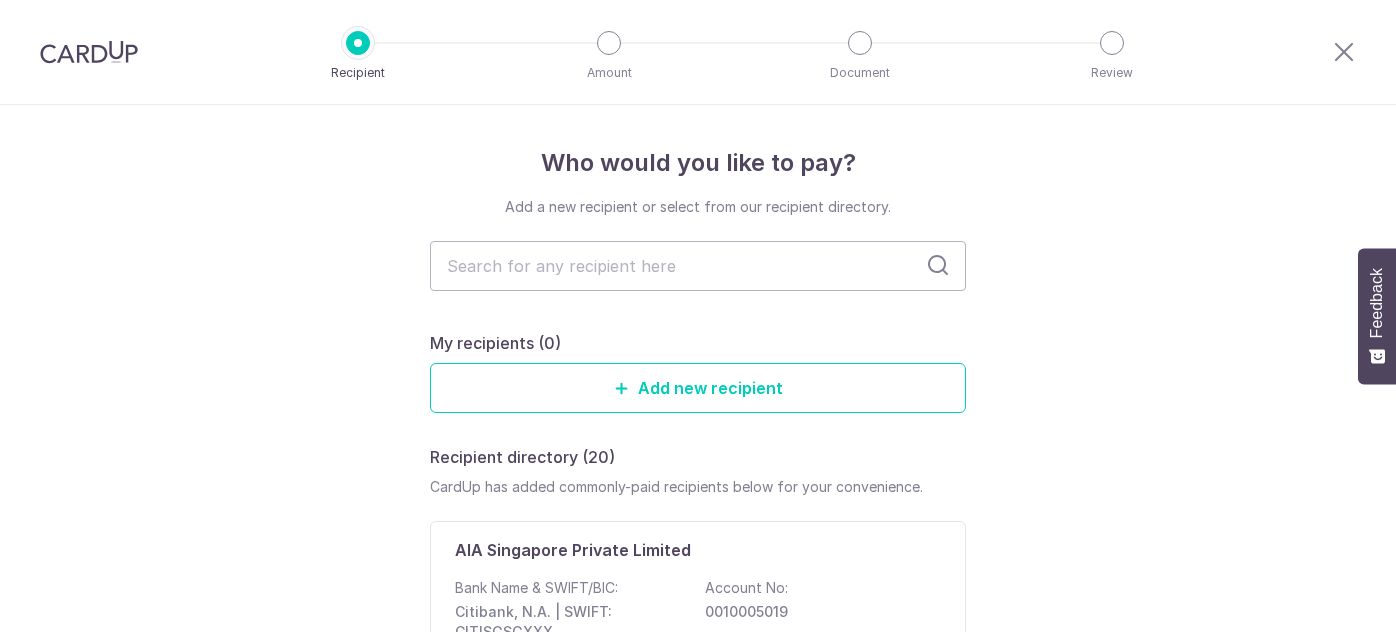 scroll, scrollTop: 0, scrollLeft: 0, axis: both 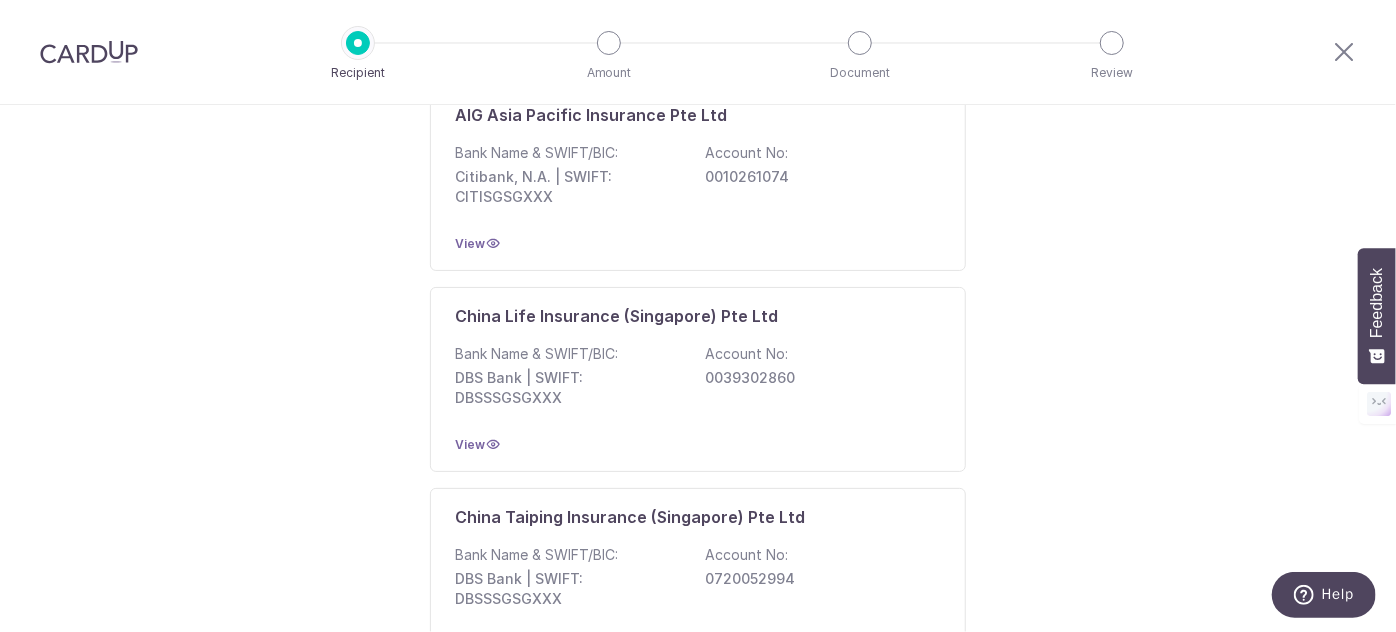 click at bounding box center [89, 52] 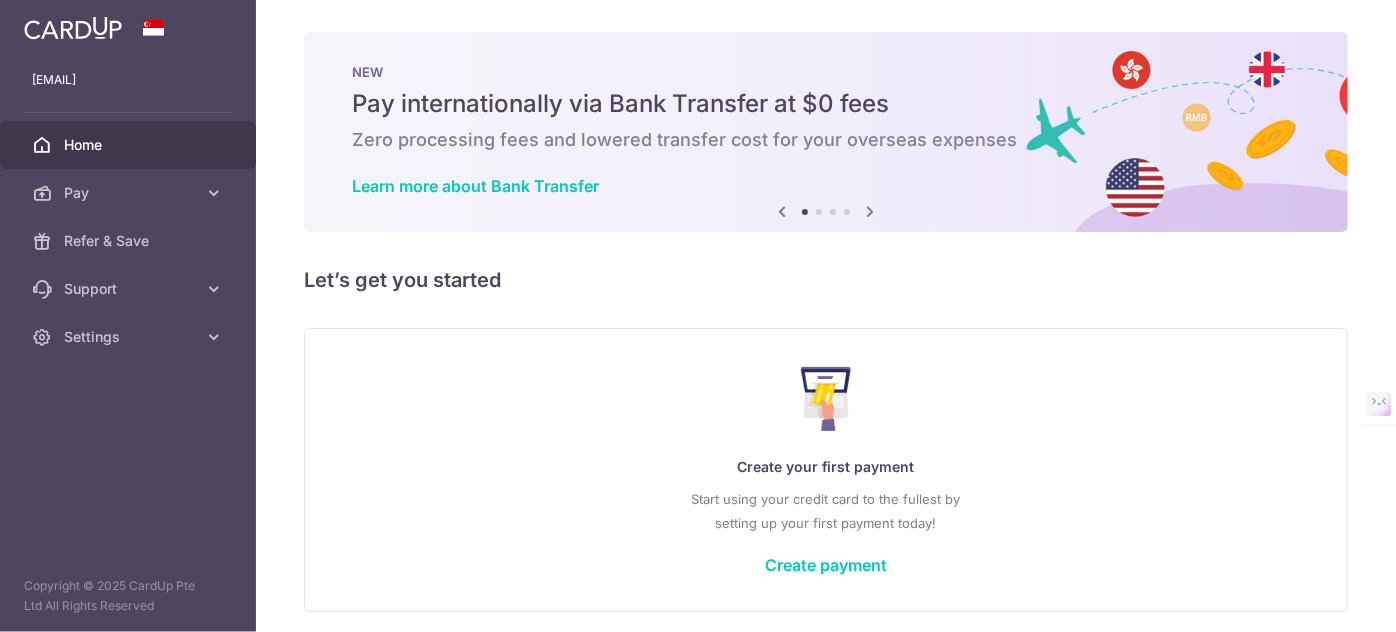 scroll, scrollTop: 0, scrollLeft: 0, axis: both 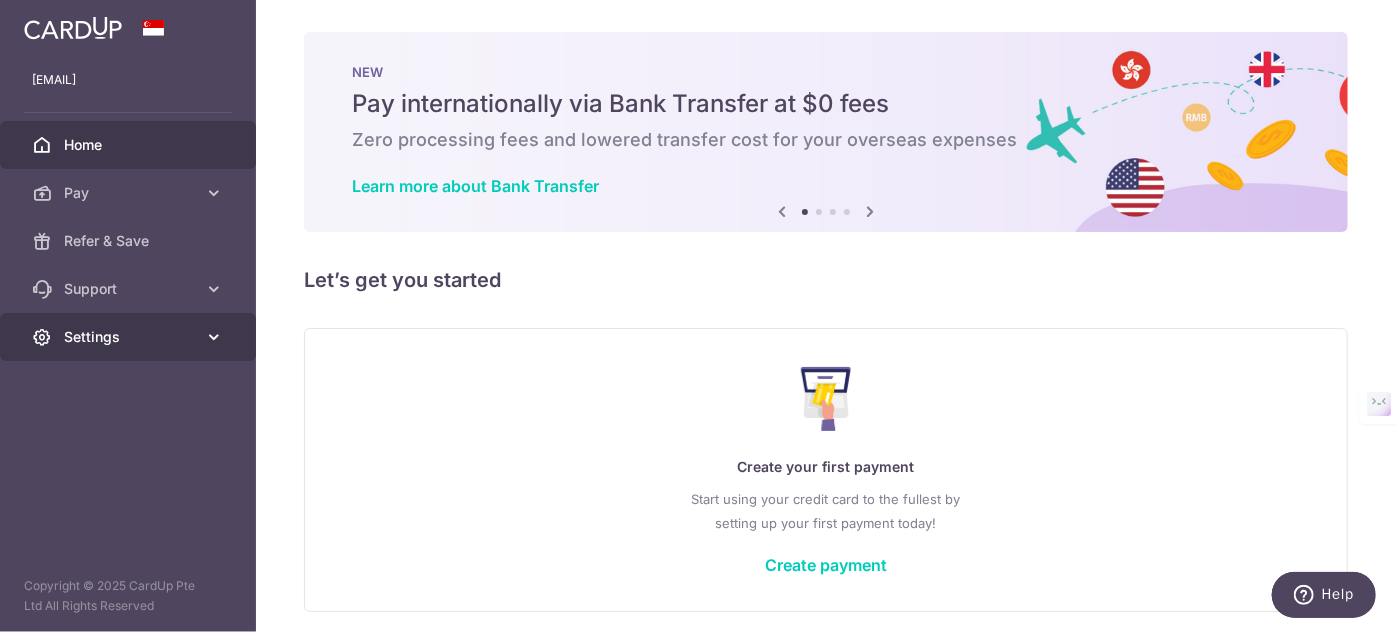 click on "Settings" at bounding box center [130, 337] 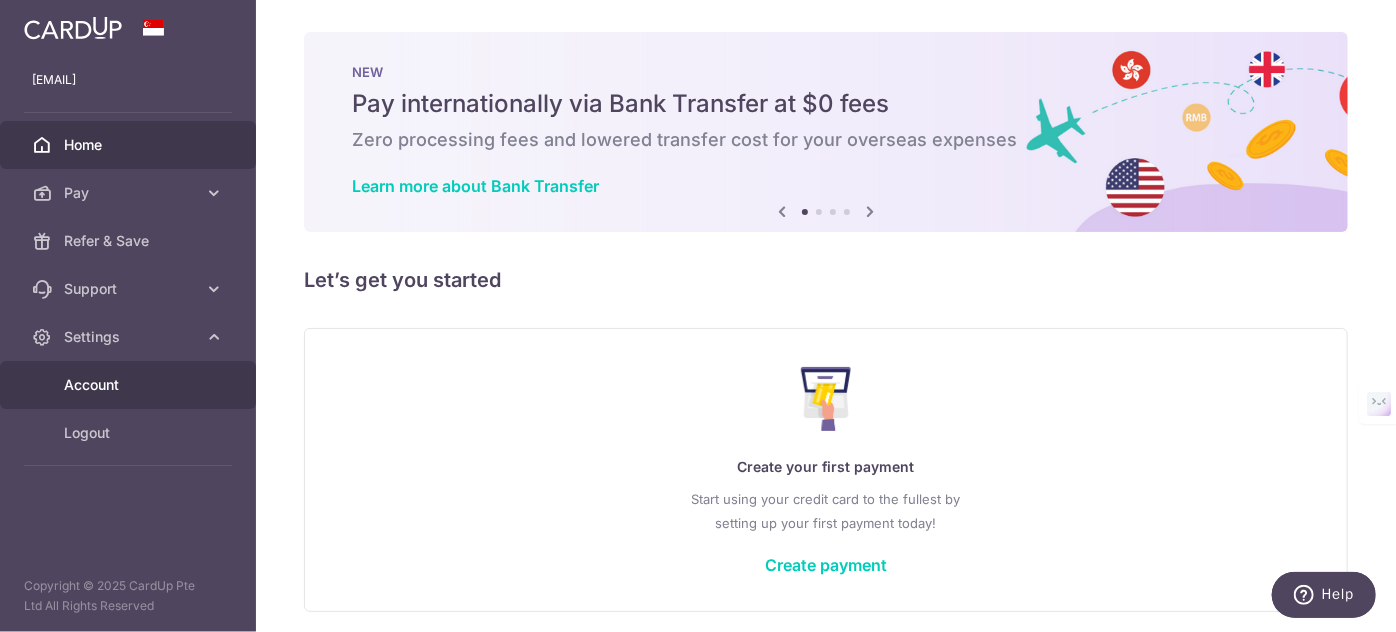 click on "Account" at bounding box center (130, 385) 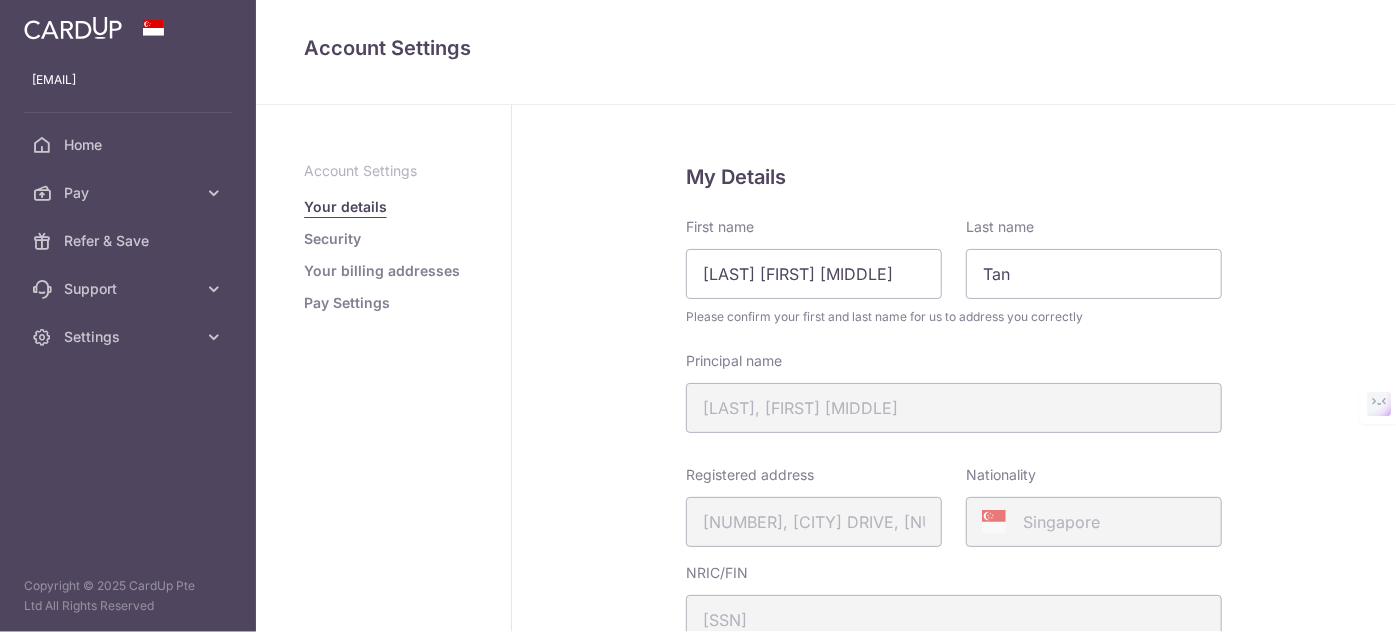 scroll, scrollTop: 0, scrollLeft: 0, axis: both 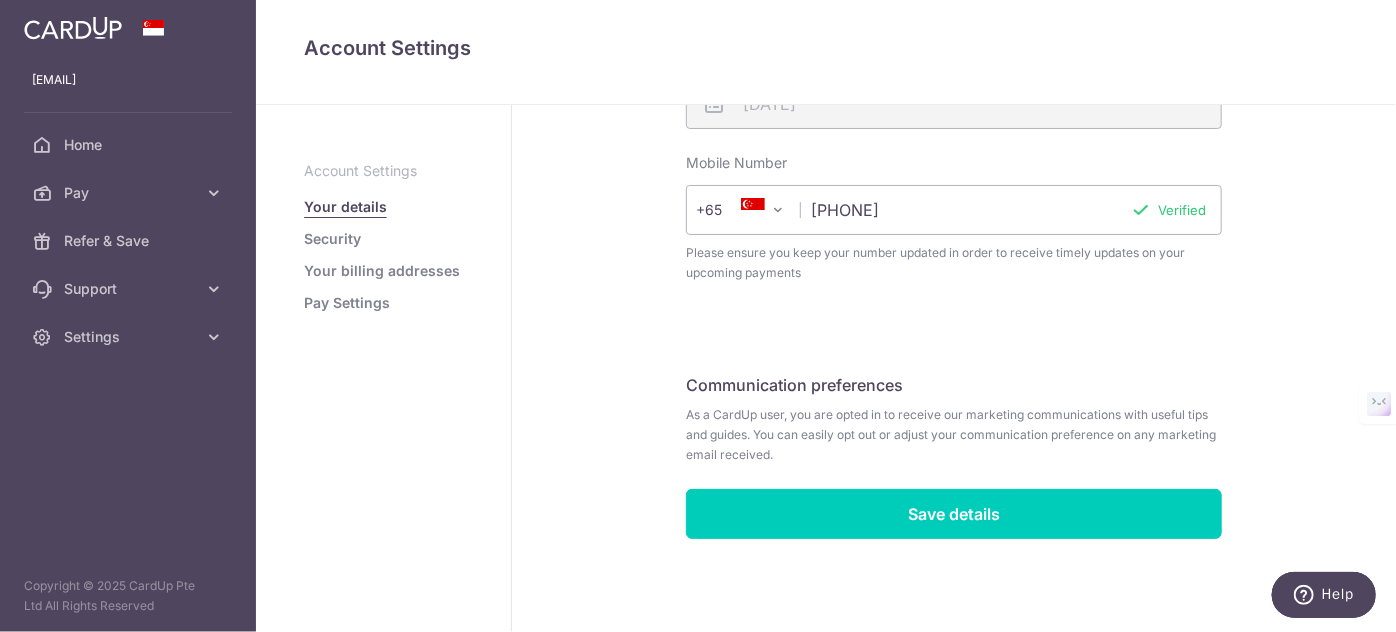 click on "Security" at bounding box center [332, 239] 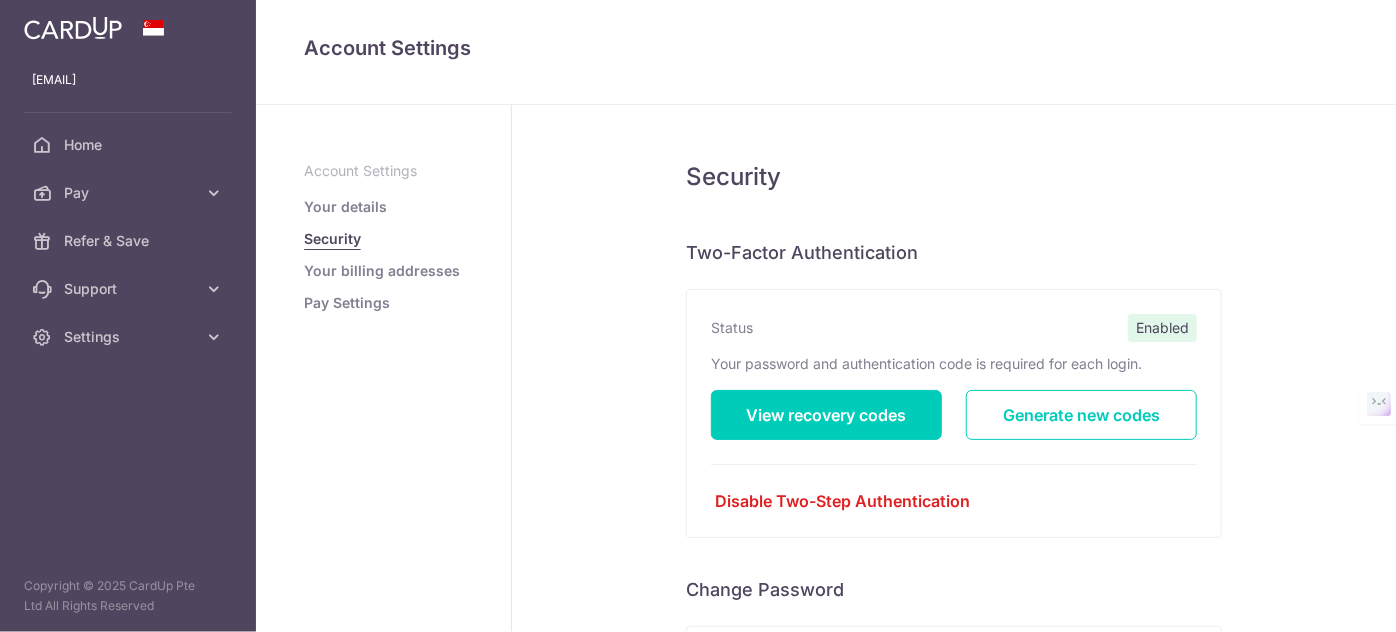 scroll, scrollTop: 0, scrollLeft: 0, axis: both 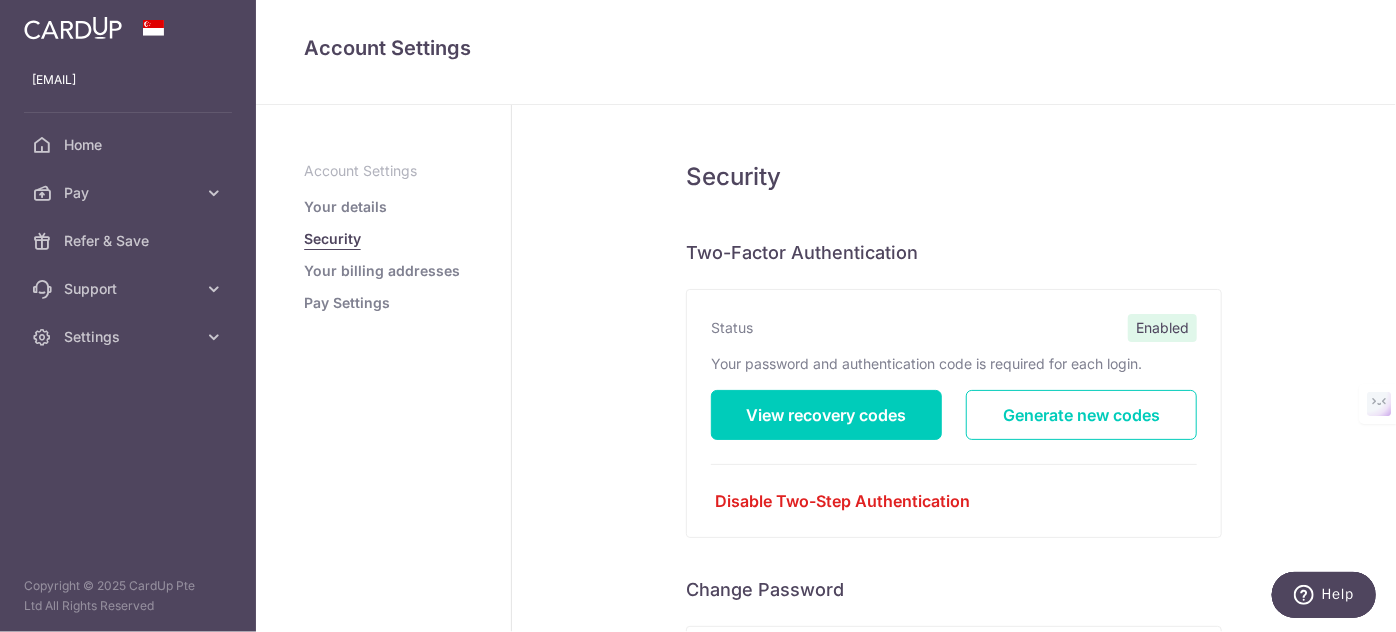 click on "Your billing addresses" at bounding box center [382, 271] 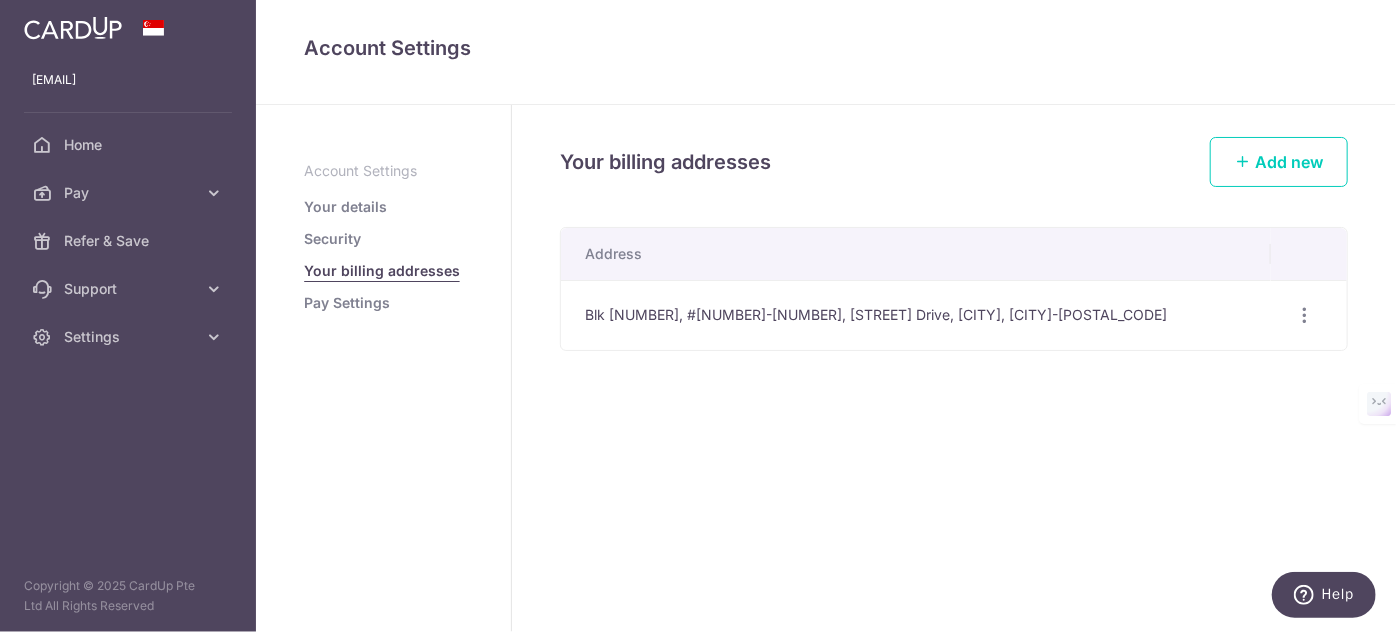 scroll, scrollTop: 0, scrollLeft: 0, axis: both 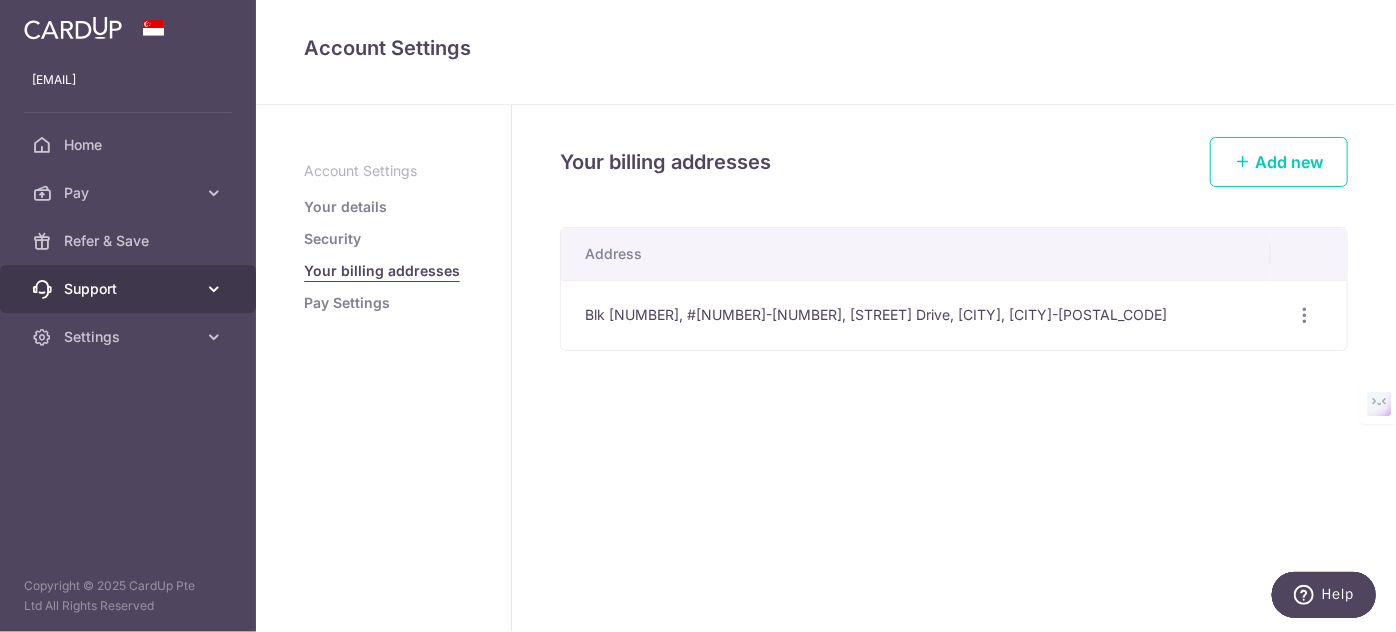 click on "Support" at bounding box center (128, 289) 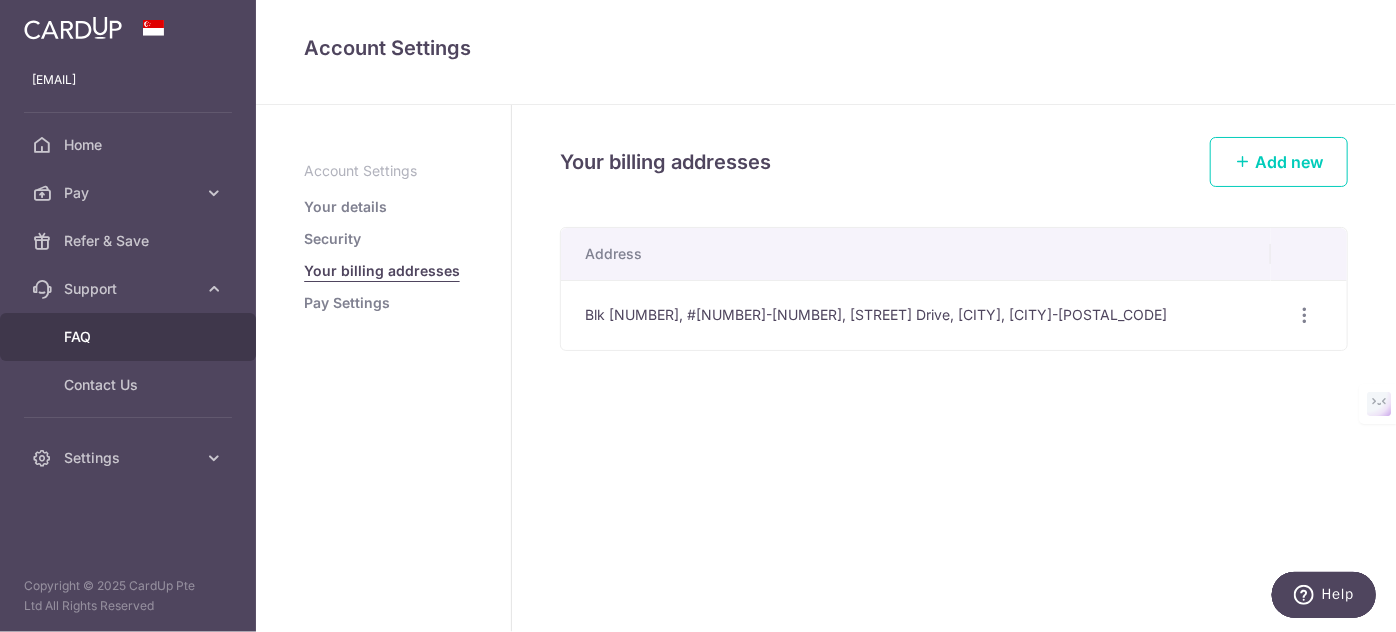 click on "FAQ" at bounding box center (130, 337) 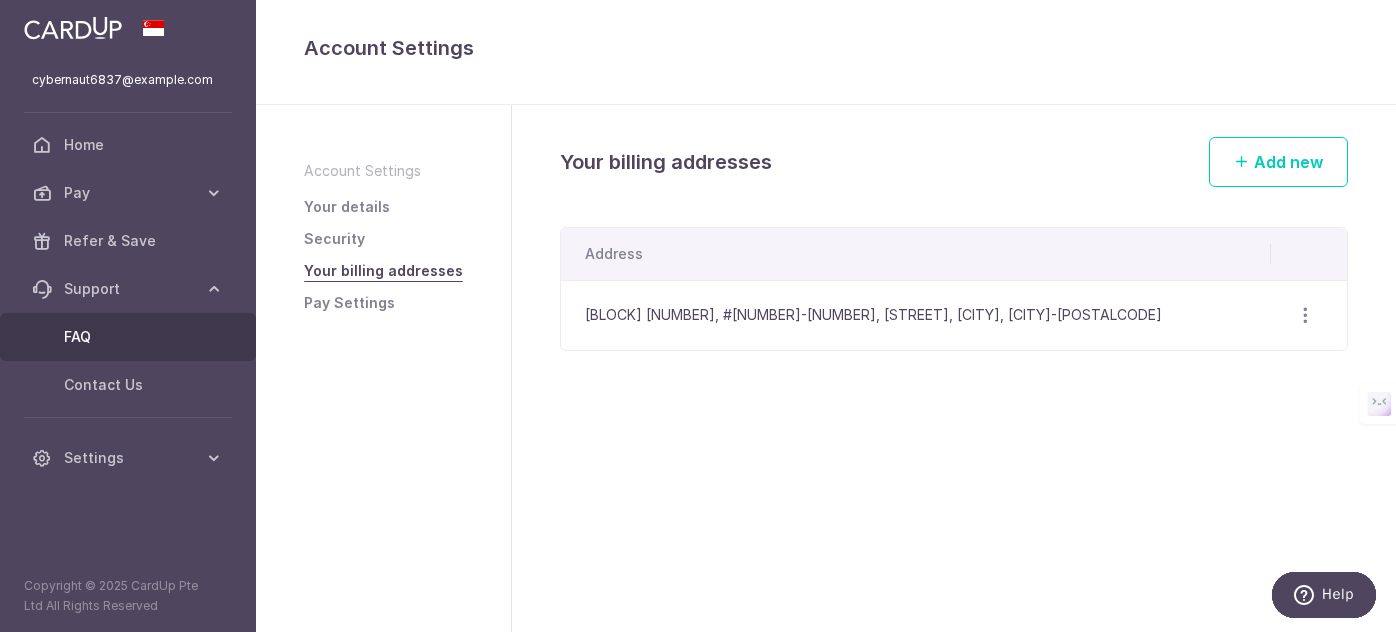 scroll, scrollTop: 0, scrollLeft: 0, axis: both 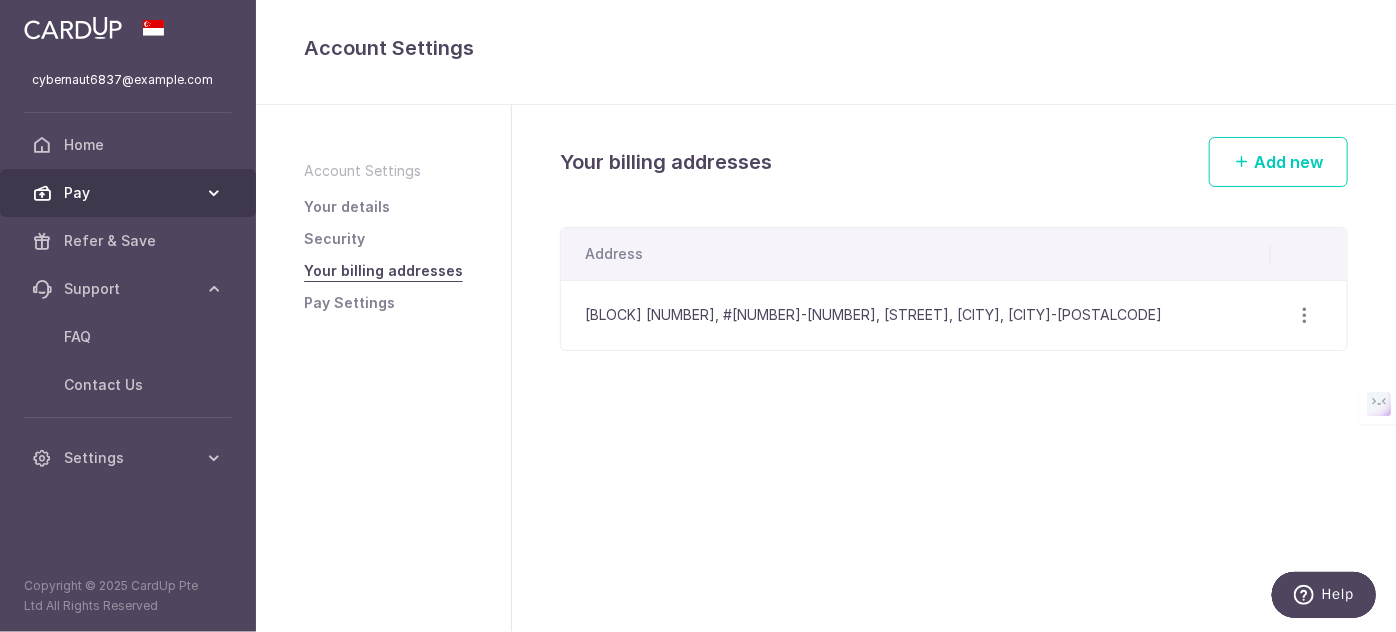 click on "Pay" at bounding box center (128, 193) 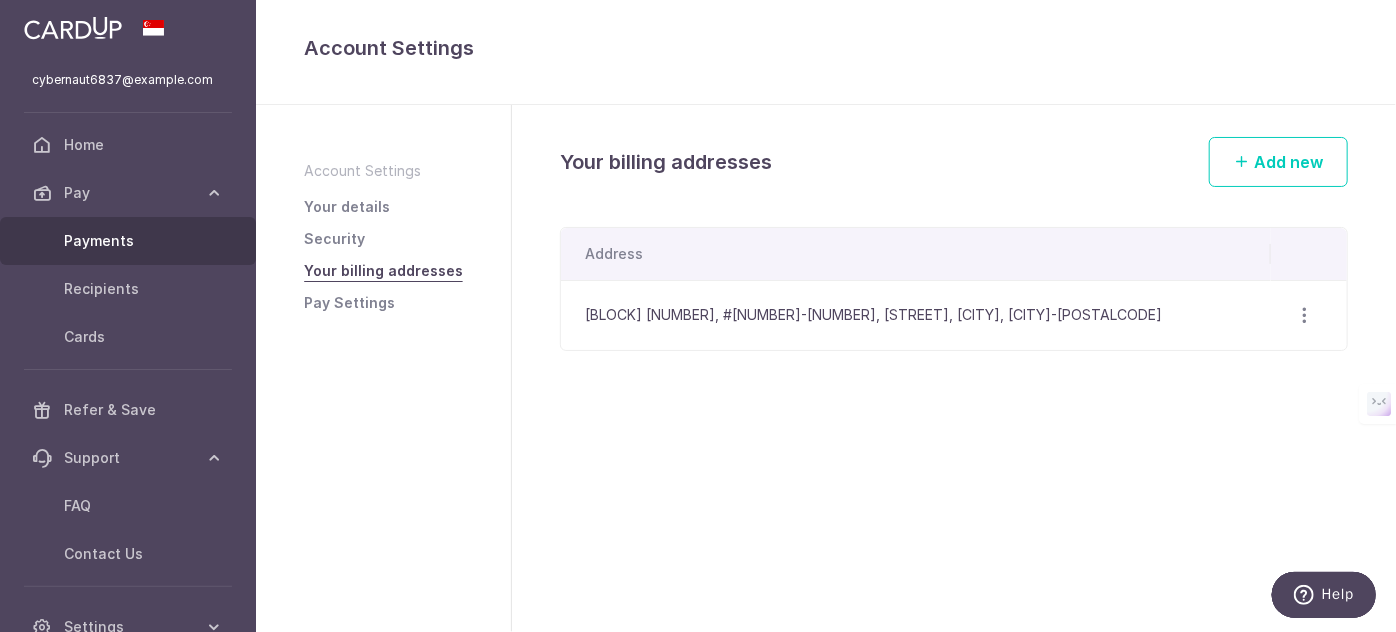 click on "Payments" at bounding box center [130, 241] 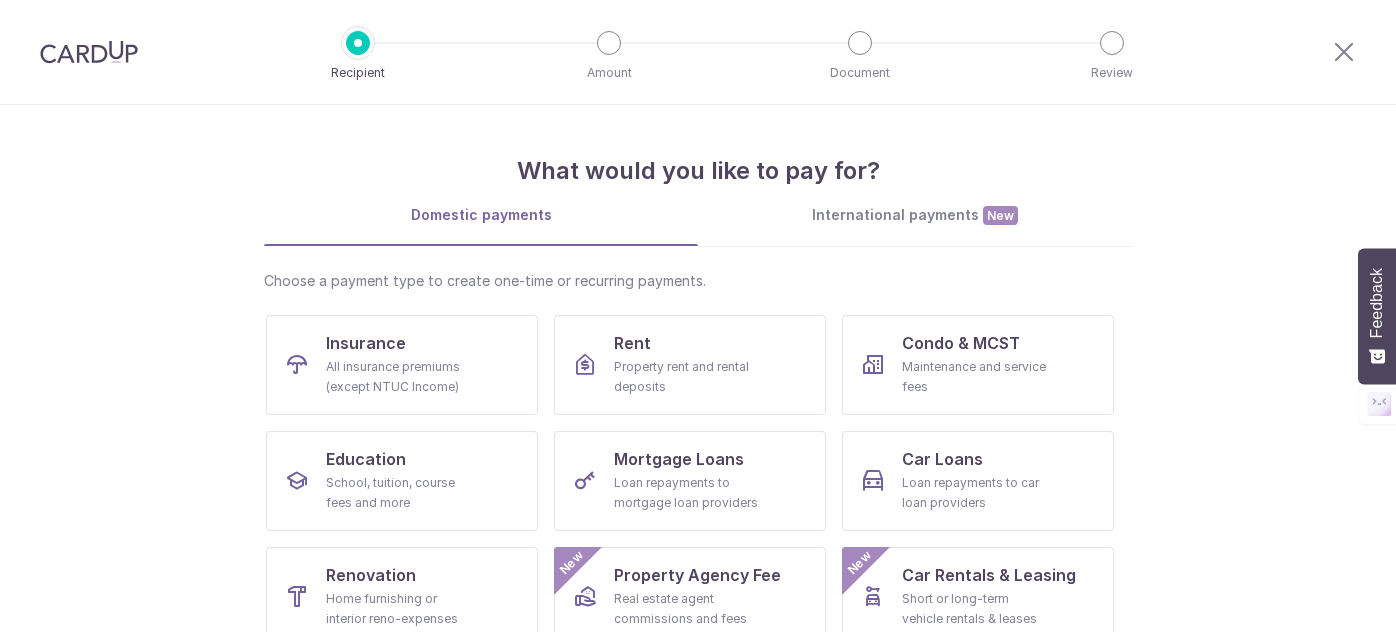 scroll, scrollTop: 0, scrollLeft: 0, axis: both 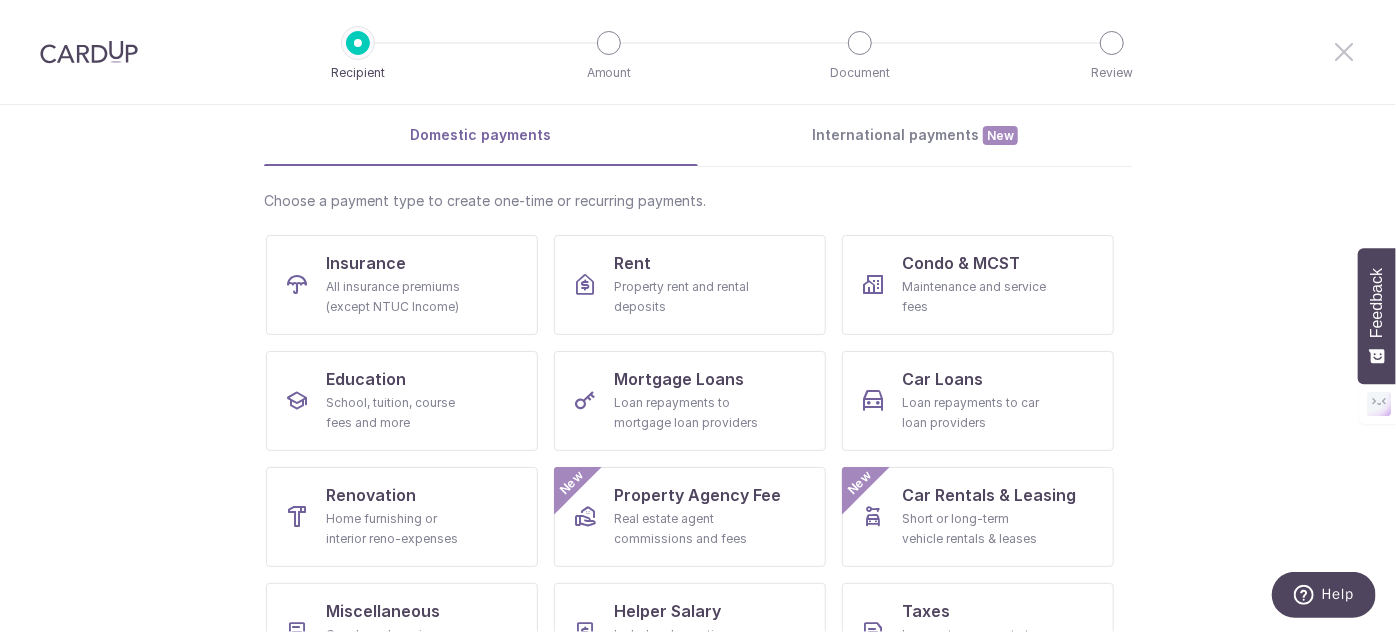 click at bounding box center [1344, 51] 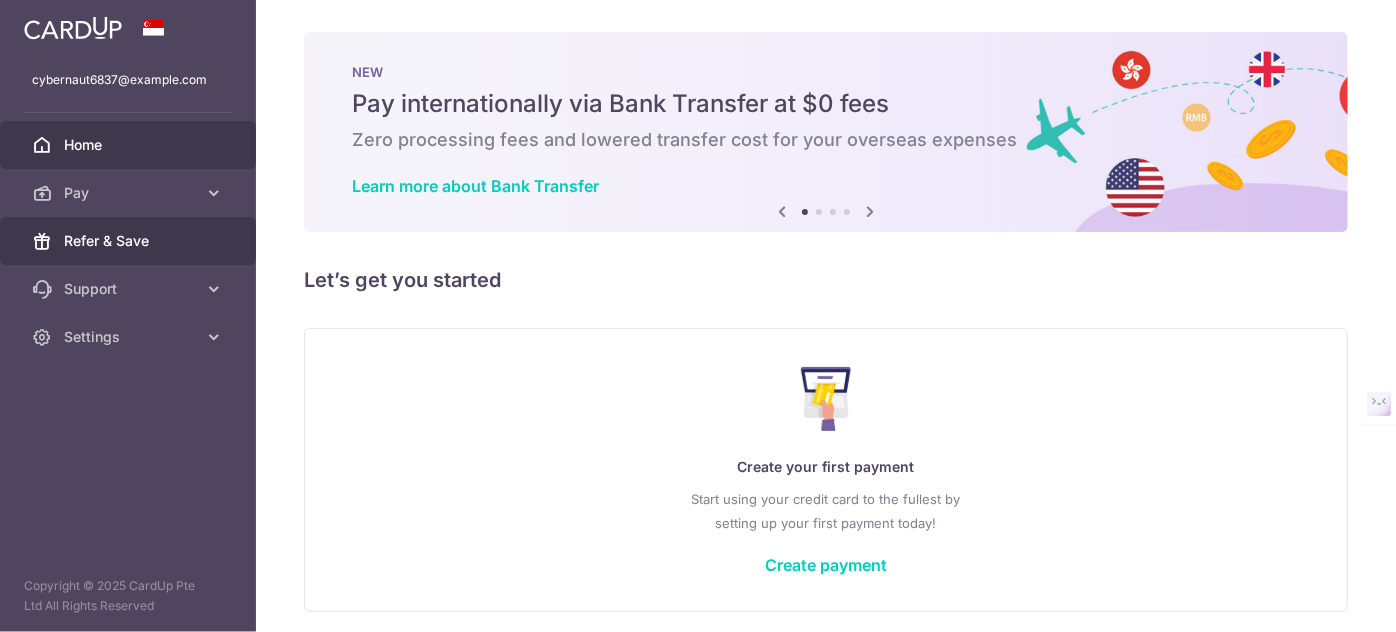 scroll, scrollTop: 0, scrollLeft: 0, axis: both 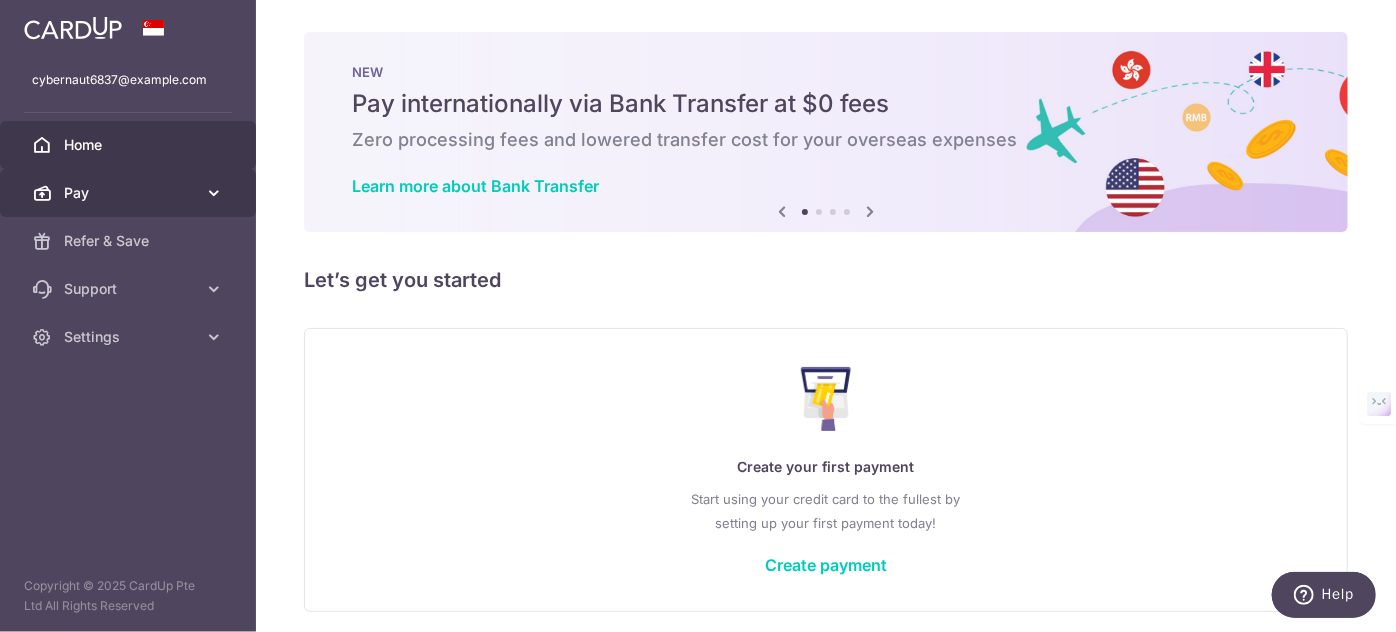 click on "Pay" at bounding box center [130, 193] 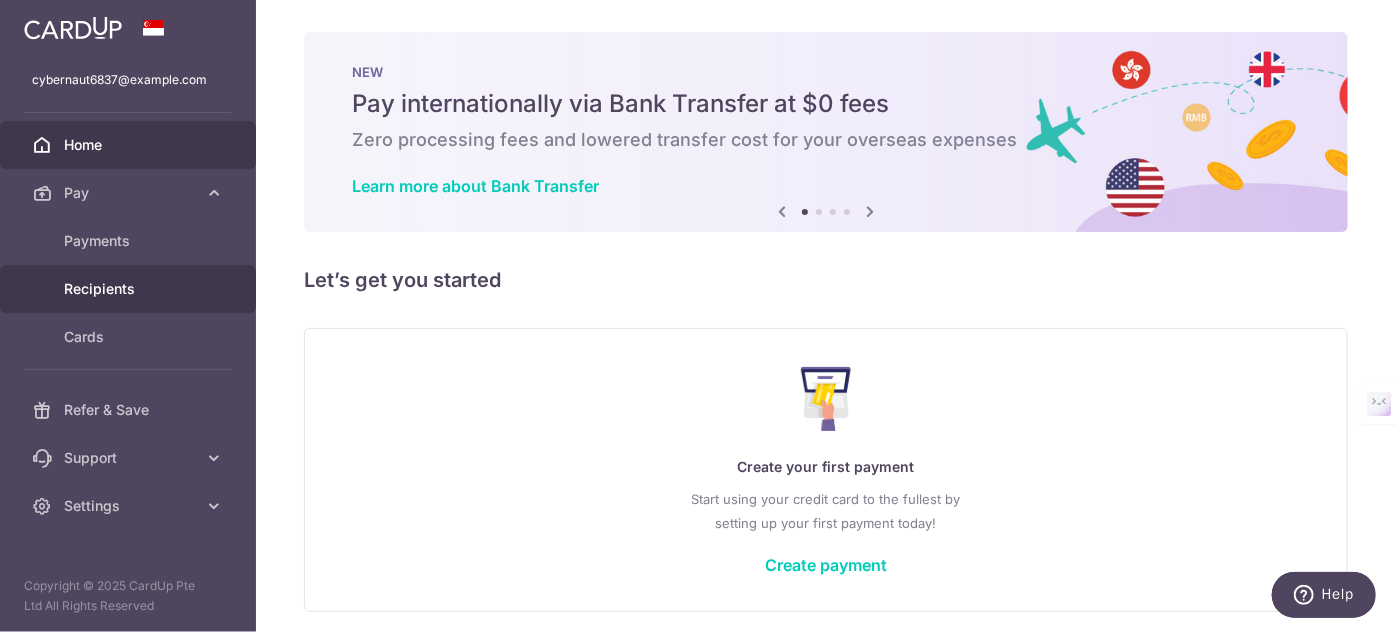 click on "Recipients" at bounding box center [130, 289] 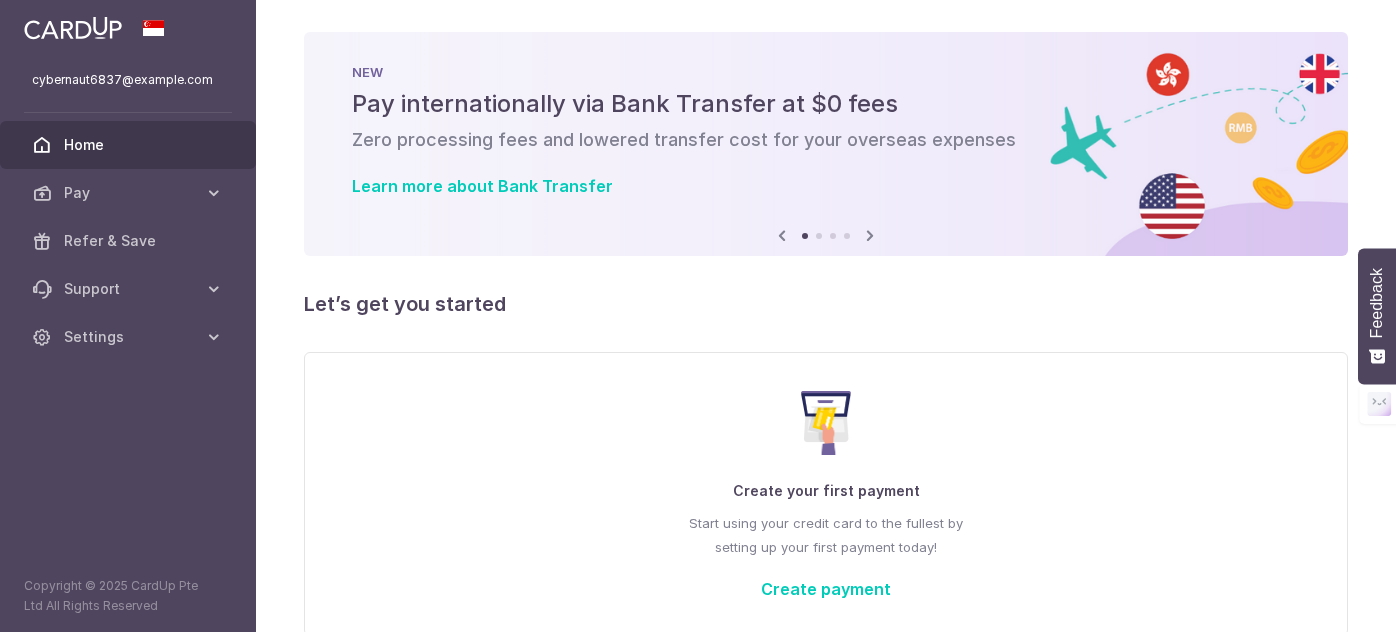 scroll, scrollTop: 0, scrollLeft: 0, axis: both 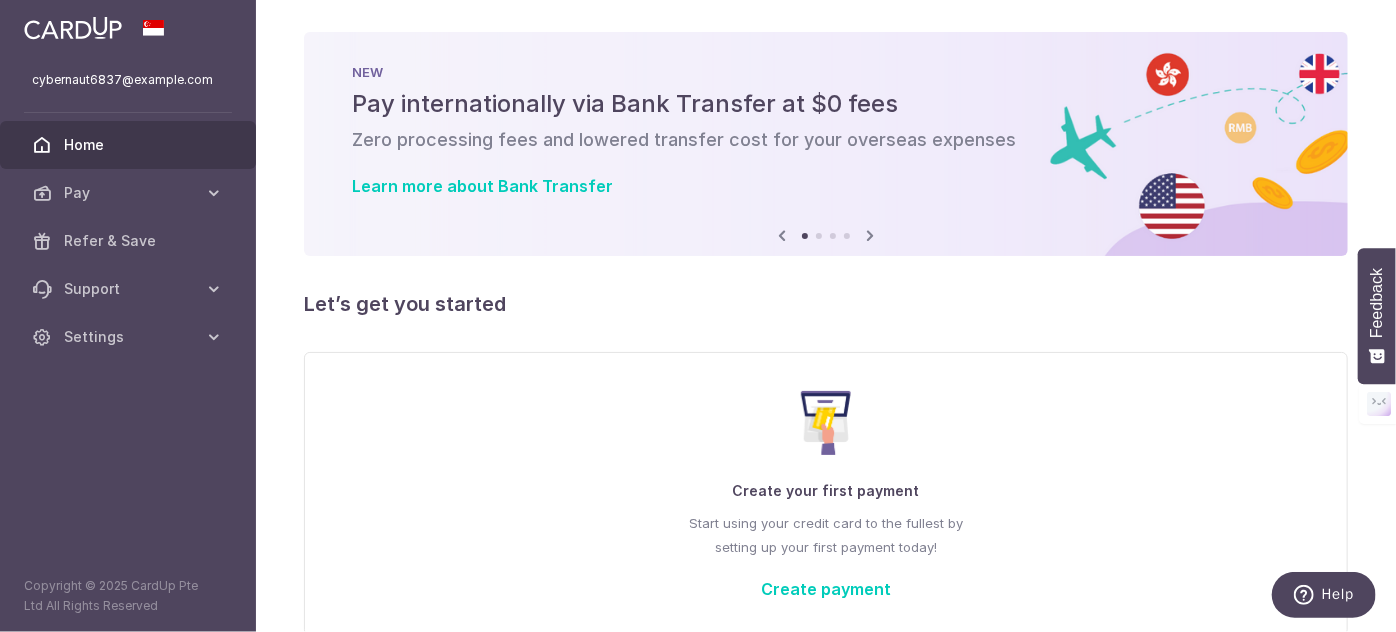 click at bounding box center (870, 235) 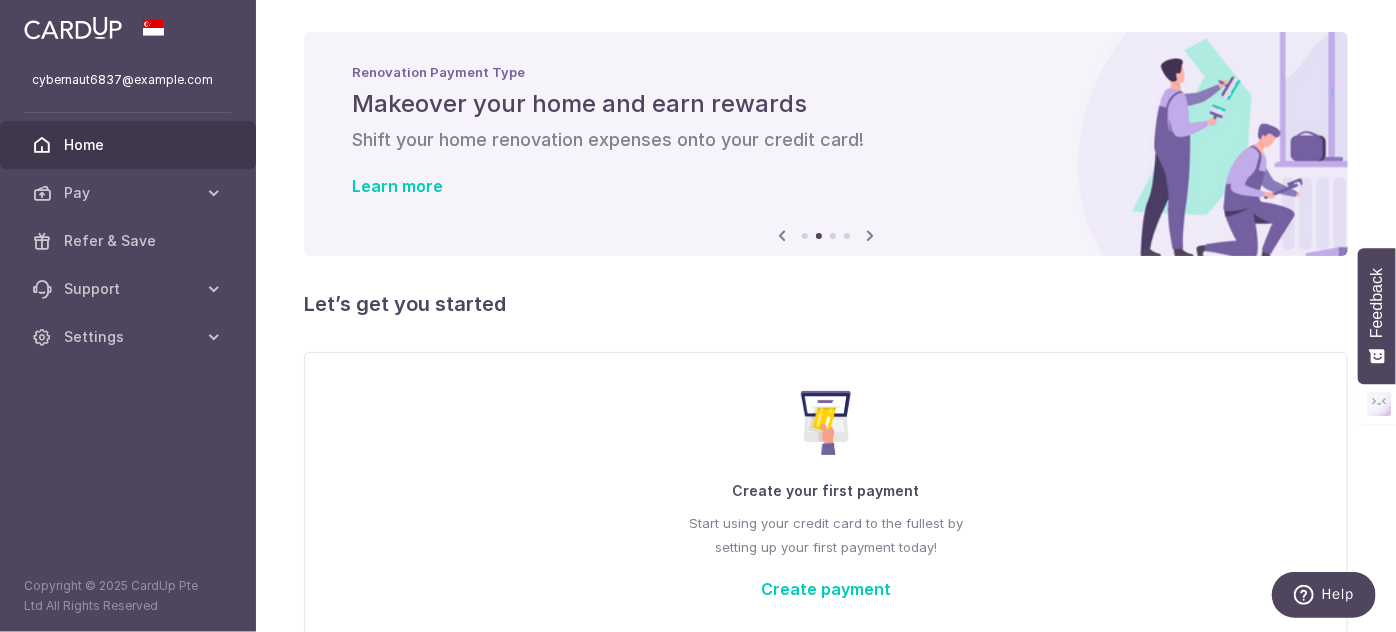 click at bounding box center (870, 235) 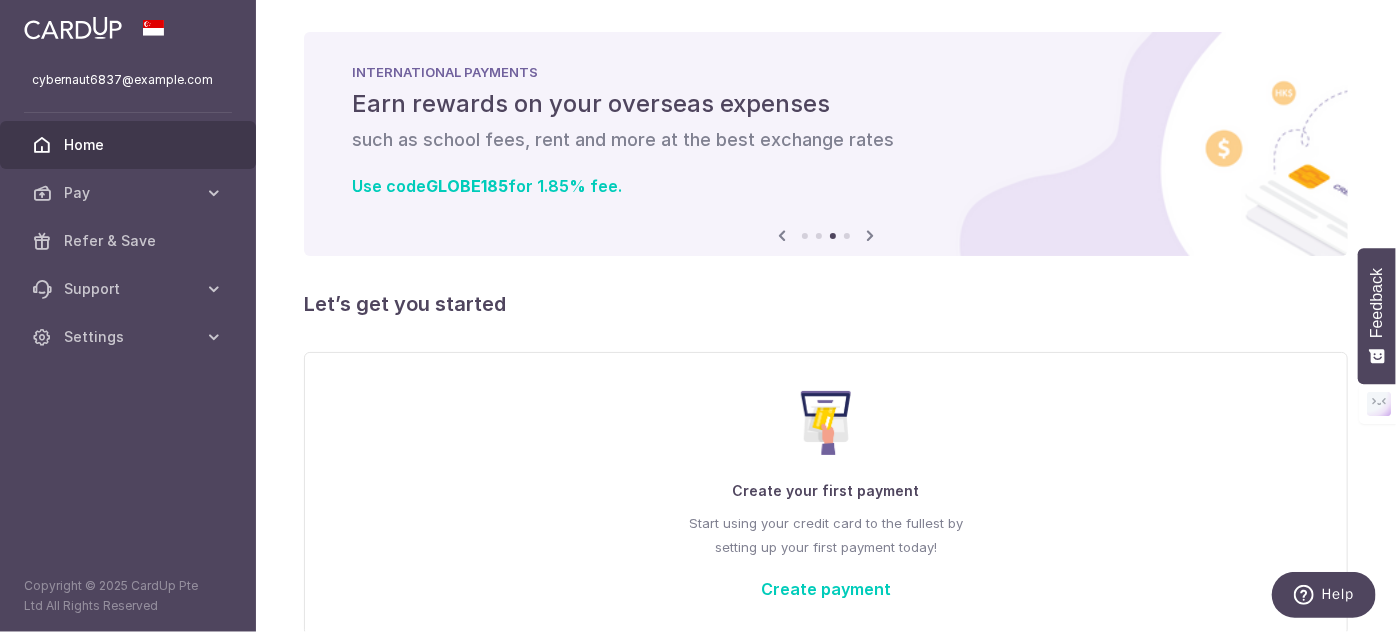 click at bounding box center [870, 235] 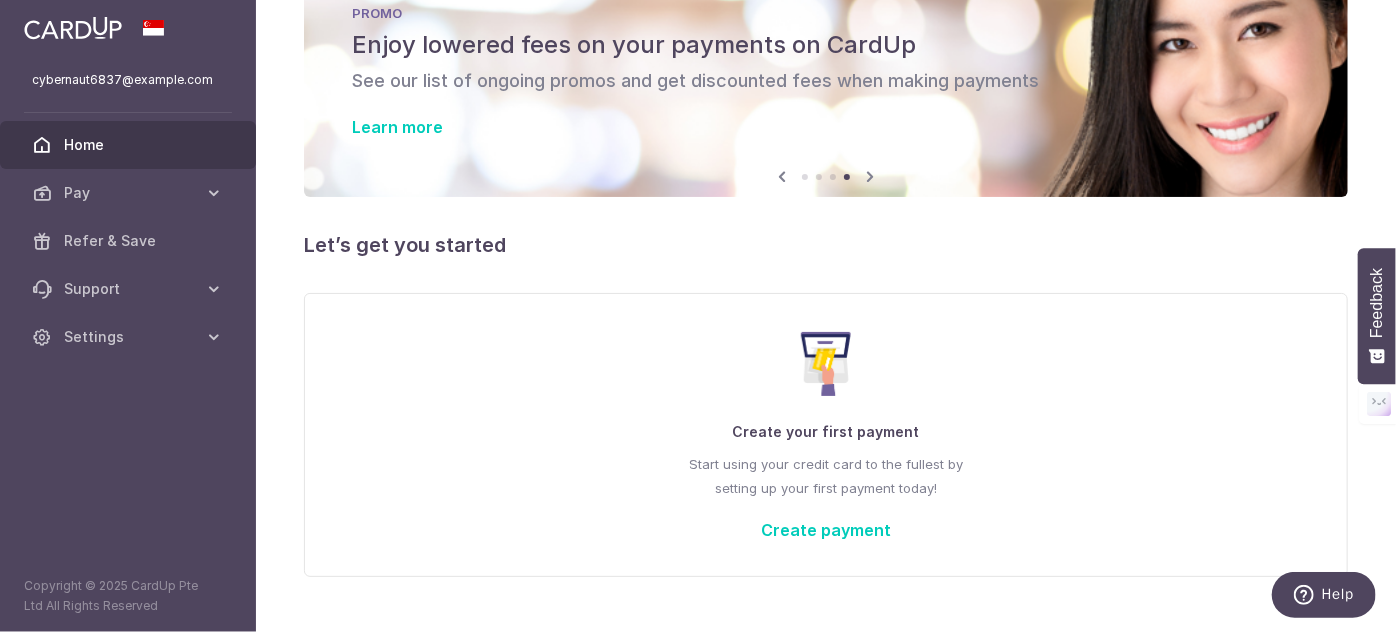 scroll, scrollTop: 0, scrollLeft: 0, axis: both 